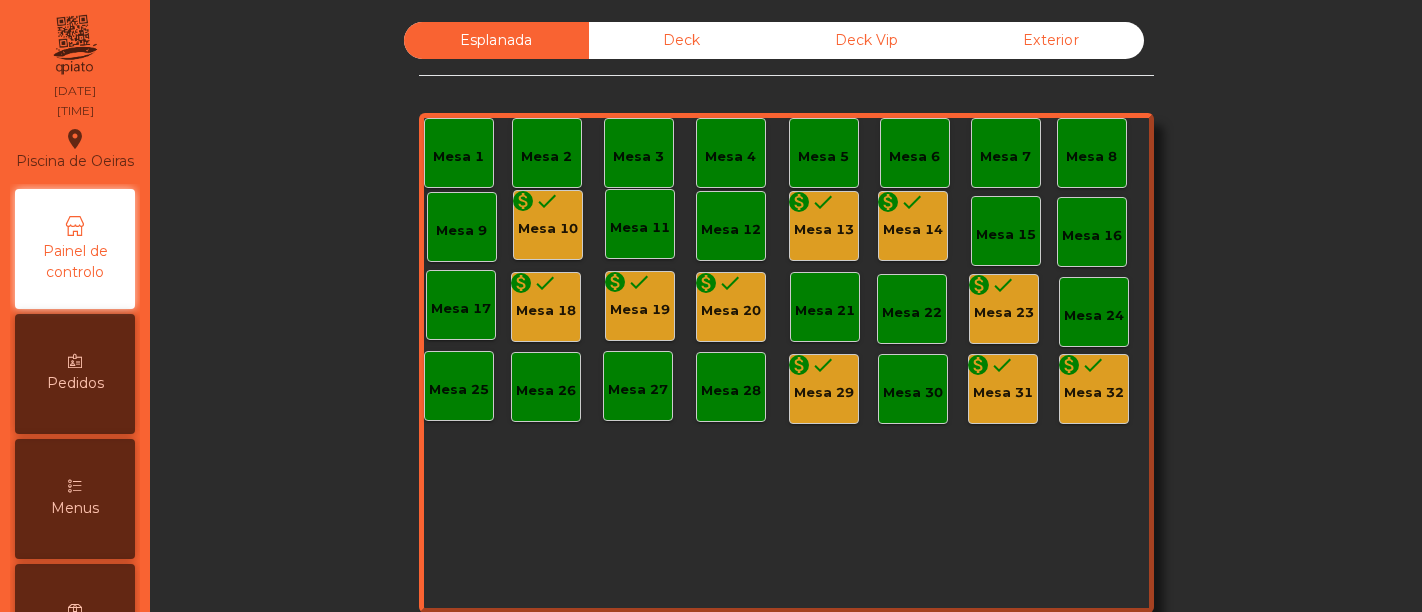 scroll, scrollTop: 0, scrollLeft: 0, axis: both 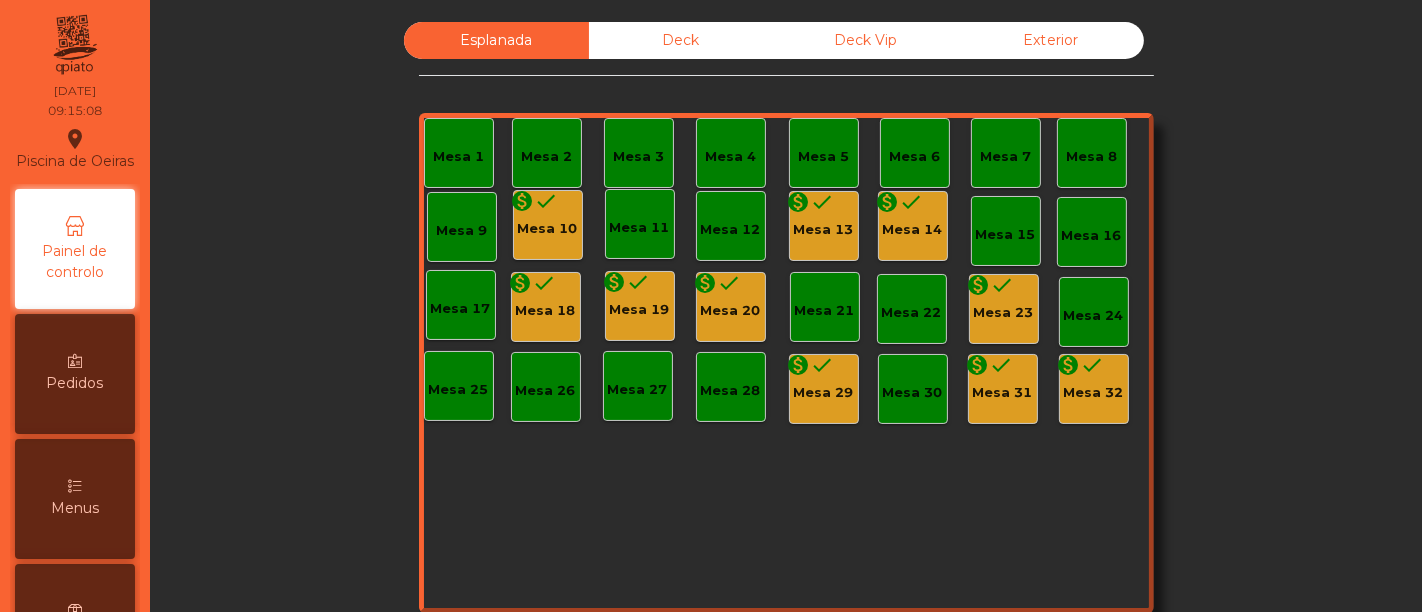 click on "Mesa 1 Mesa 2 Mesa 3 Mesa 4 Mesa 5 Mesa 6 Mesa 7 Mesa 8 Mesa 9 monetization_on done Mesa 10 Mesa 11 monetization_on done Mesa 13 Mesa 15 Mesa 16 Mesa 17 monetization_on done Mesa 18 monetization_on done Mesa 19 monetization_on done Mesa 20 Mesa 21 Mesa 22 monetization_on done Mesa 23 Mesa 24 Mesa 25 Mesa 26 Mesa 27 Mesa 28 monetization_on done Mesa 29 Mesa 30 monetization_on done Mesa 31 monetization_on done Mesa 32 monetization_on done Mesa 14" at bounding box center (786, 363) 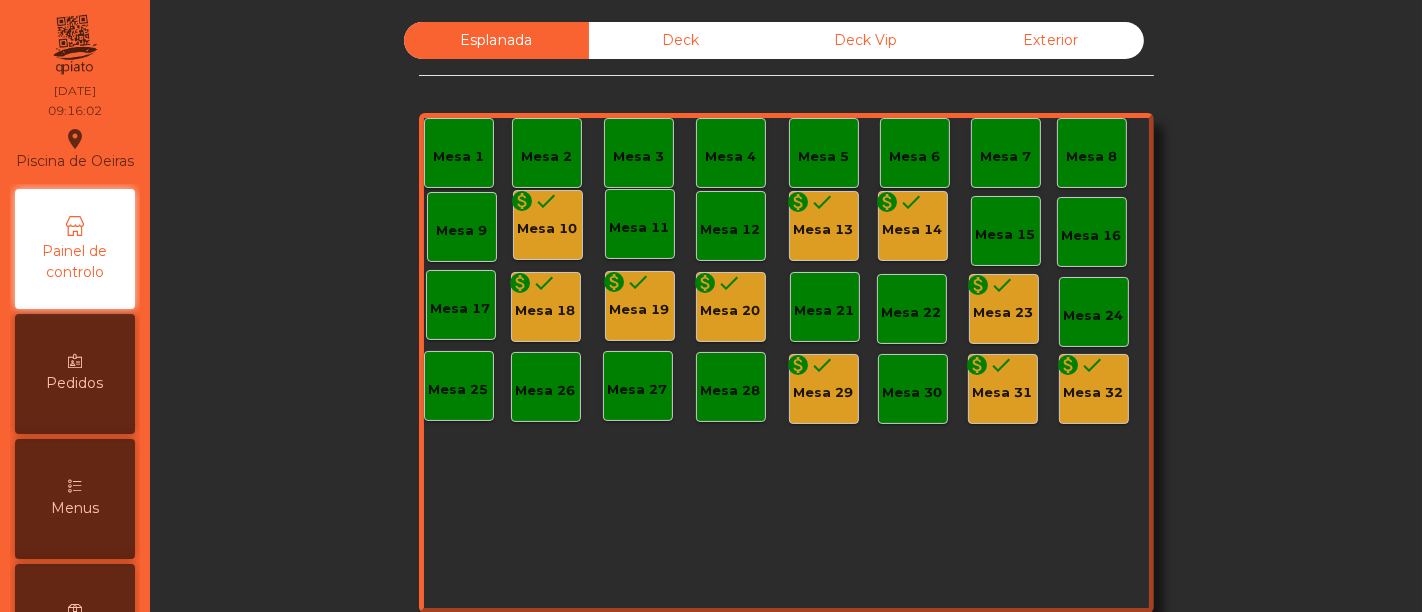 click on "Mesa 10" at bounding box center (548, 229) 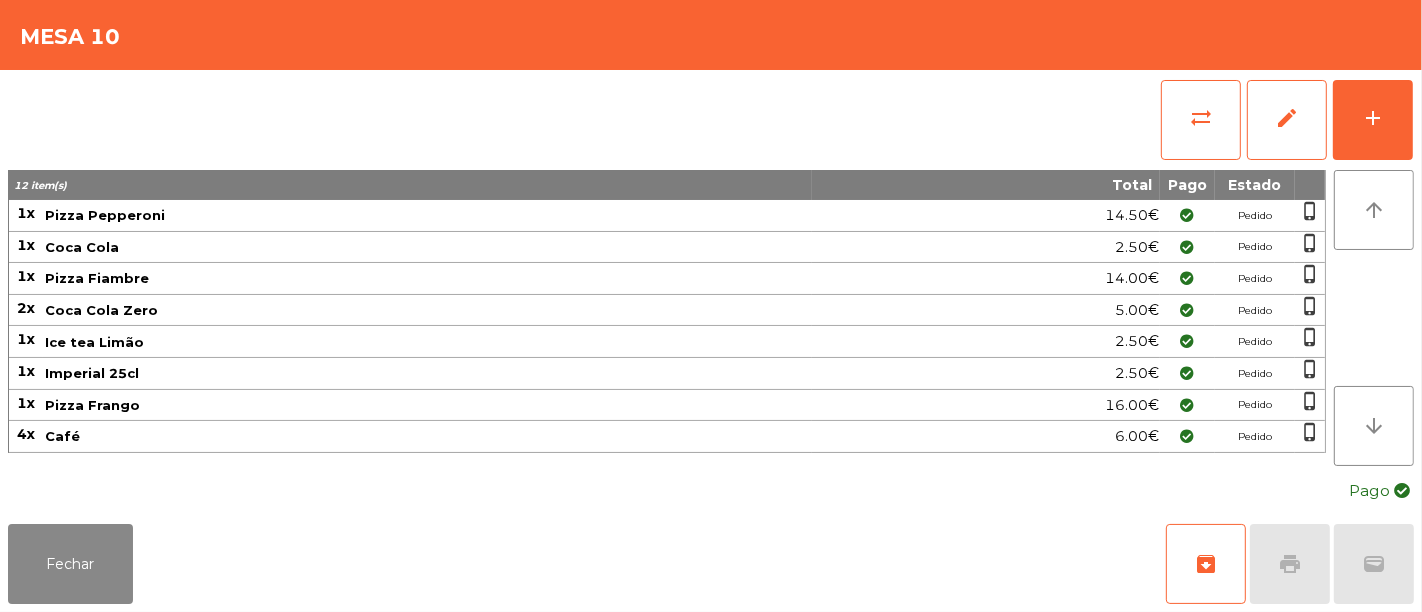 drag, startPoint x: 1208, startPoint y: 572, endPoint x: 695, endPoint y: 584, distance: 513.1403 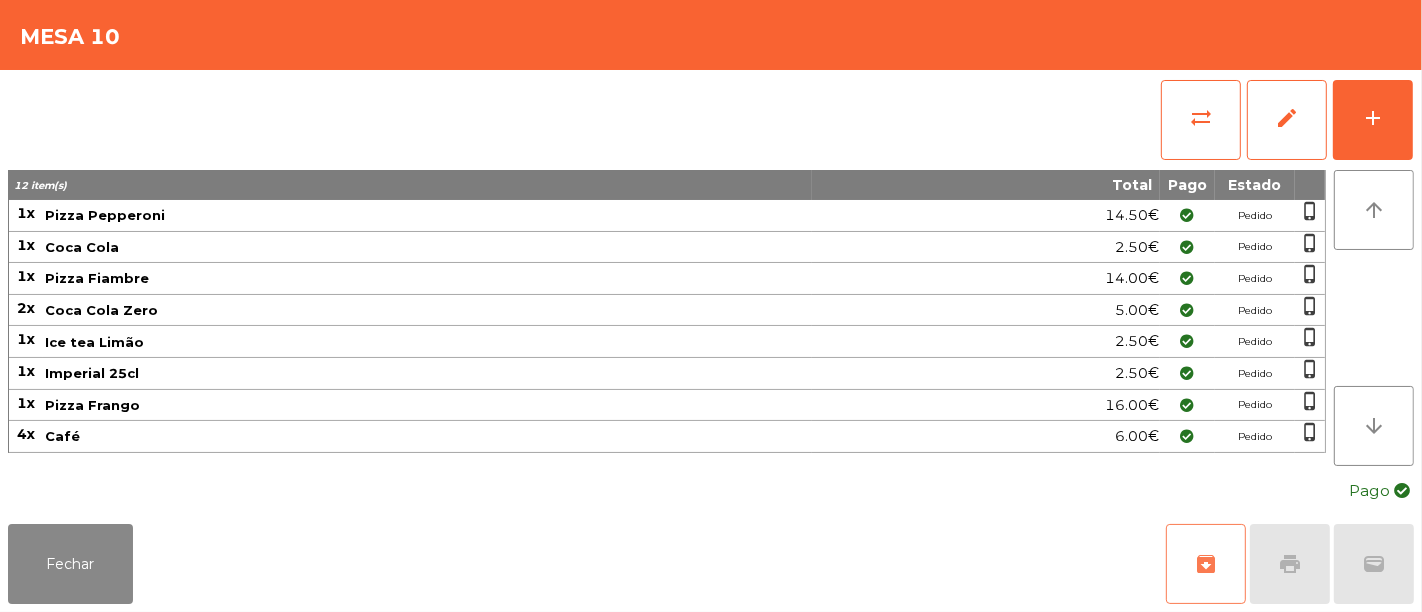 click on "archive" at bounding box center [1206, 564] 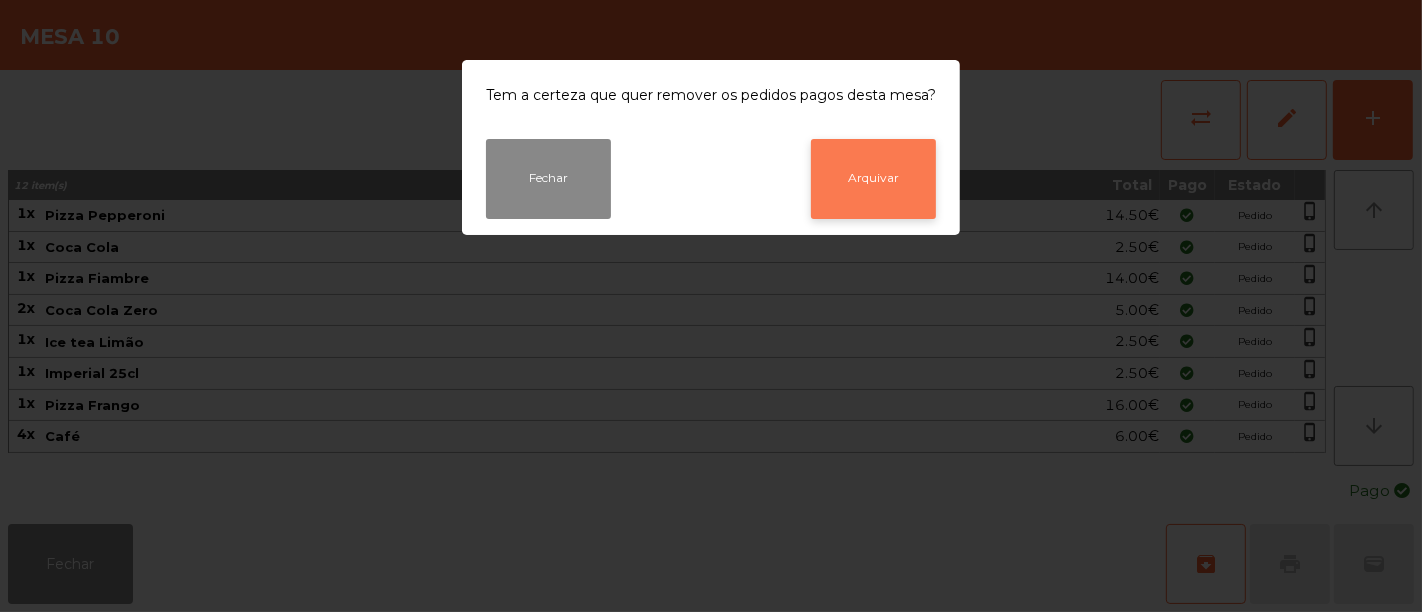 click on "Arquivar" at bounding box center [873, 179] 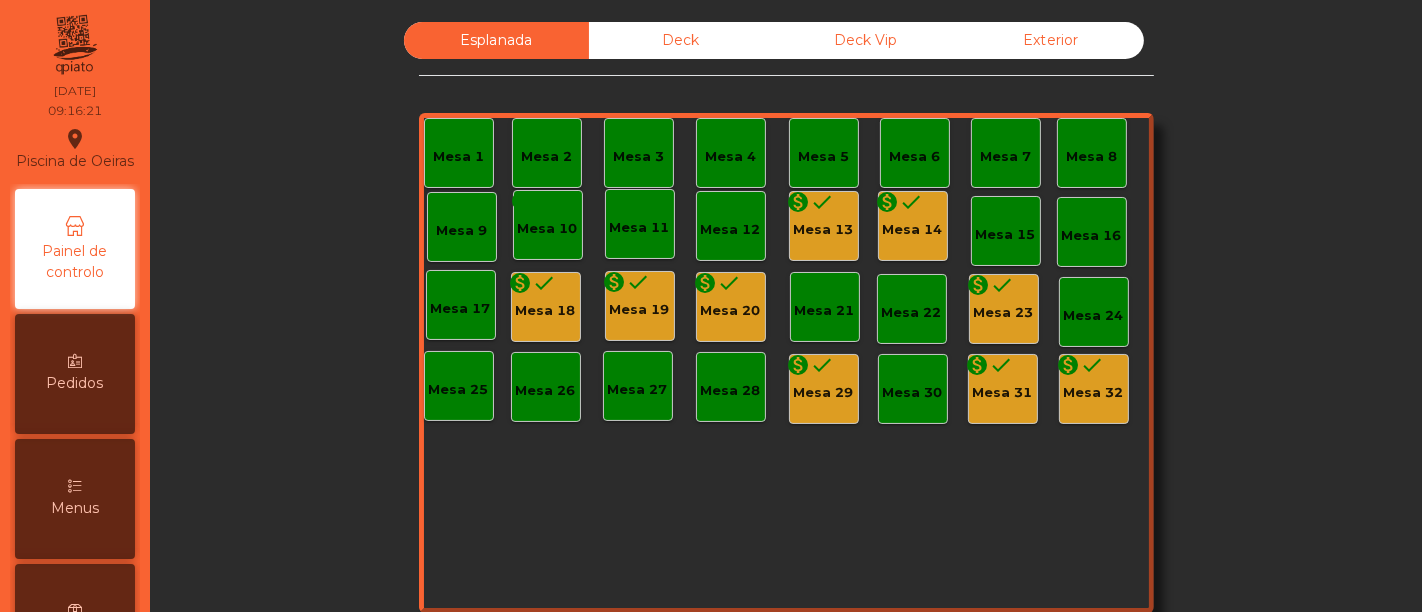 click on "Mesa 14" at bounding box center (824, 230) 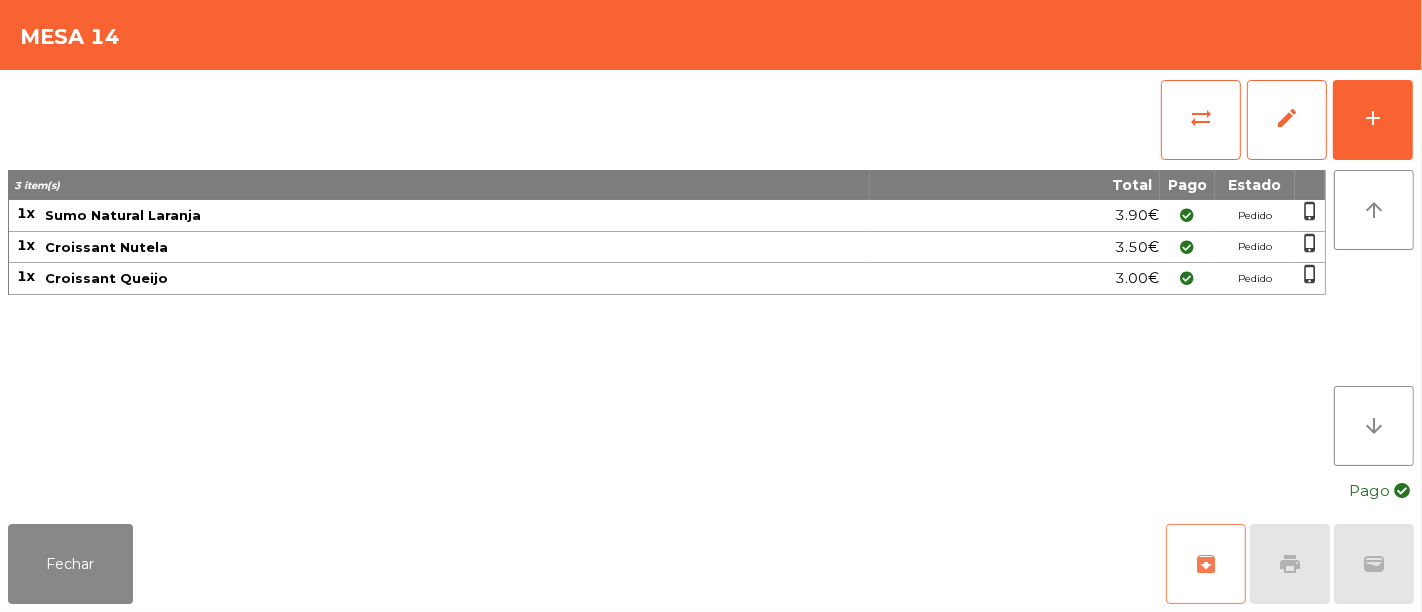 click on "archive" at bounding box center [1206, 564] 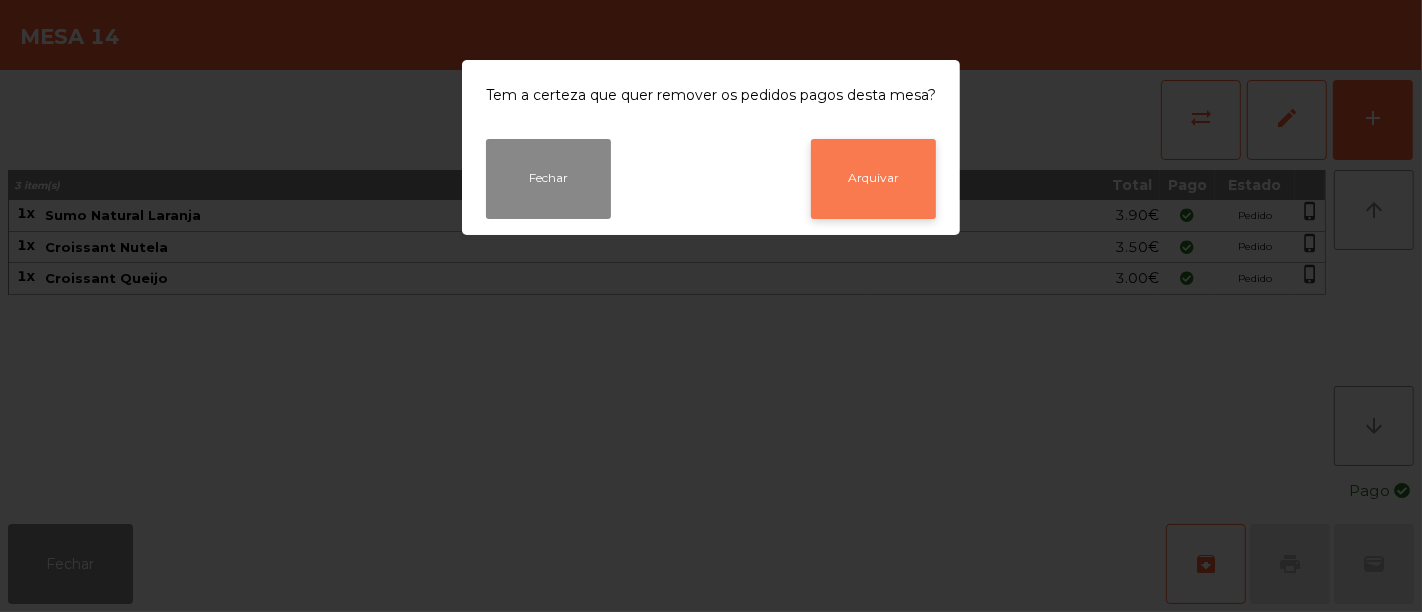 click on "Arquivar" at bounding box center [873, 179] 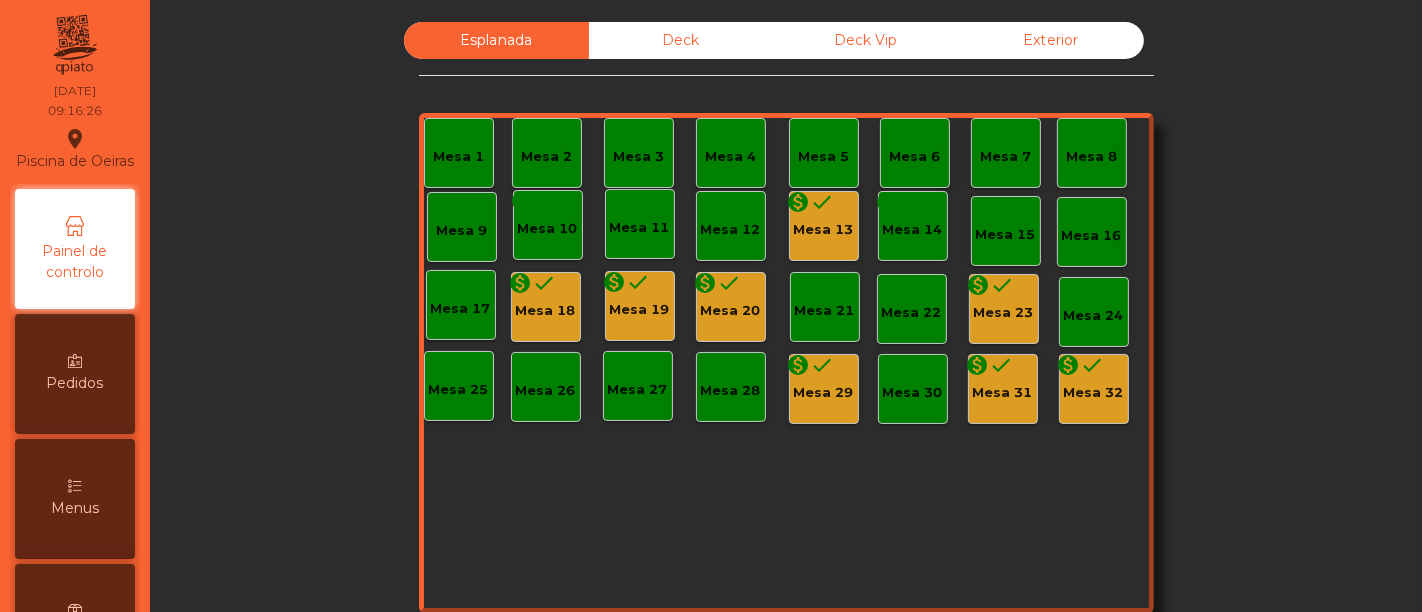 click on "Mesa 14" at bounding box center (458, 157) 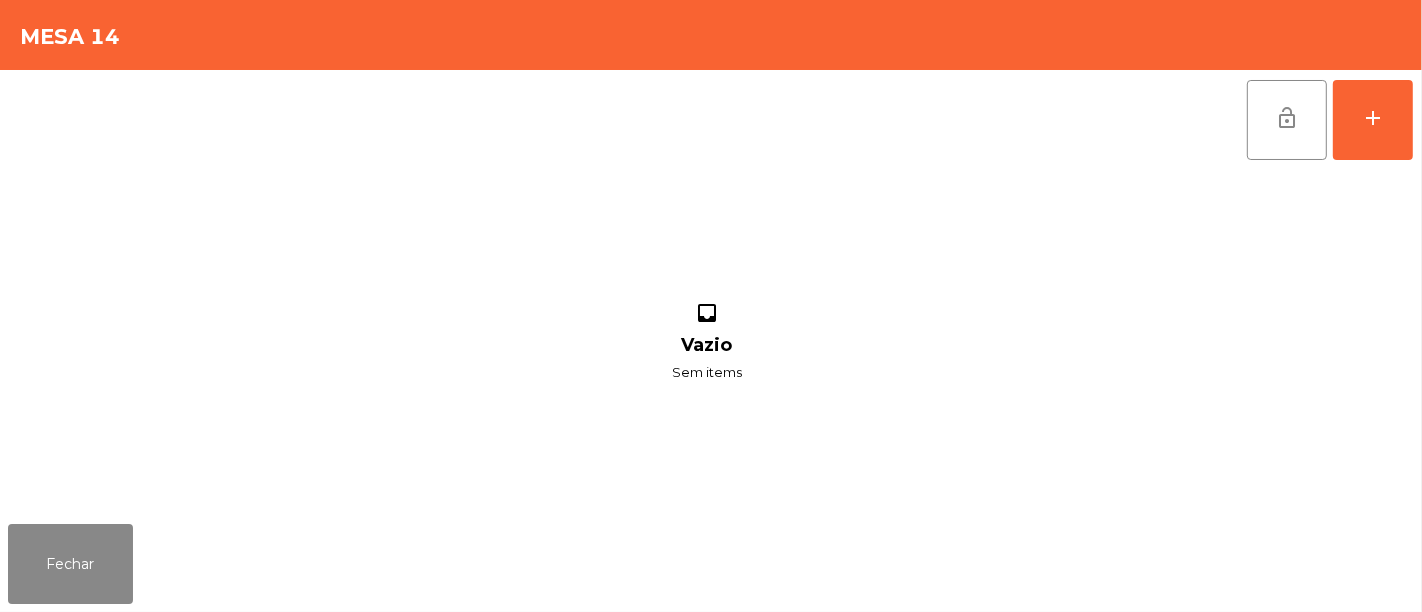 type 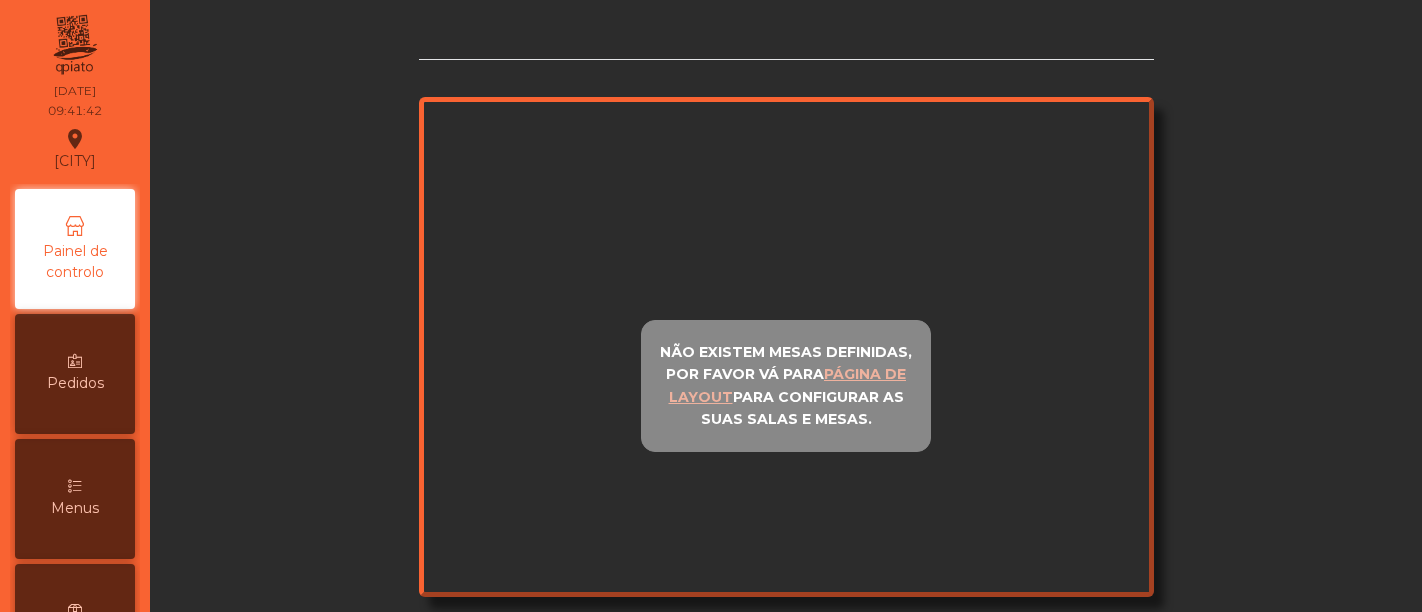 scroll, scrollTop: 0, scrollLeft: 0, axis: both 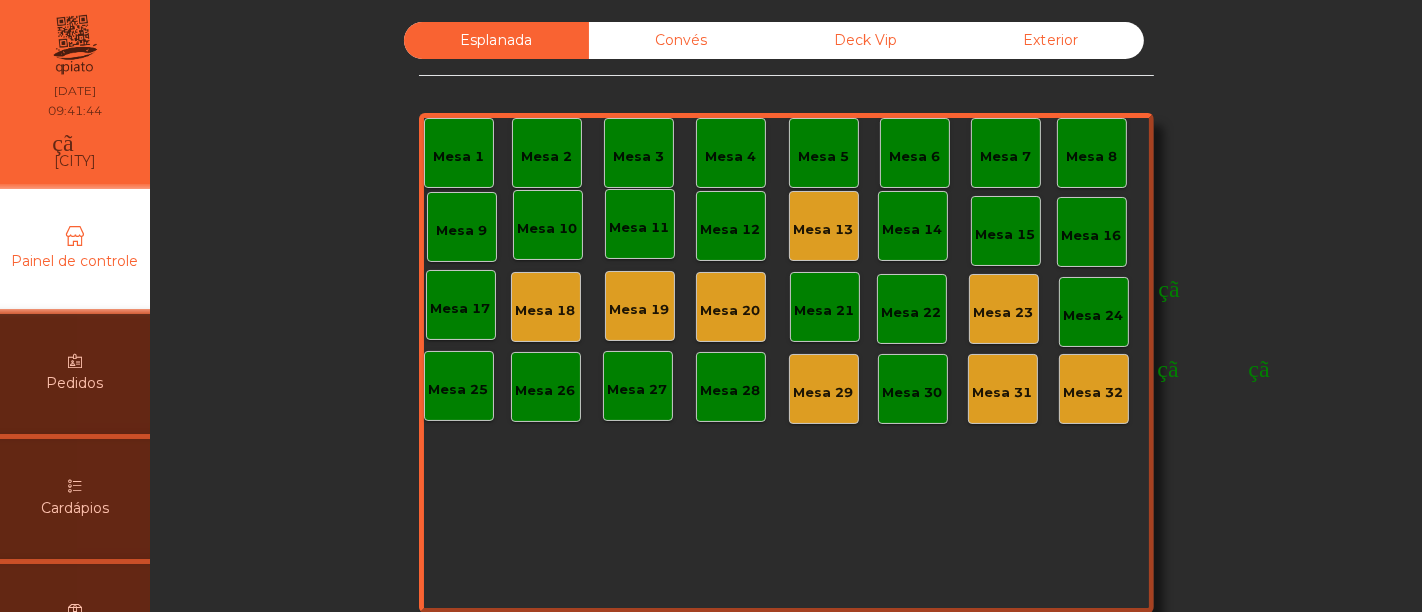 click on "monetização_ativada" at bounding box center (1001, 202) 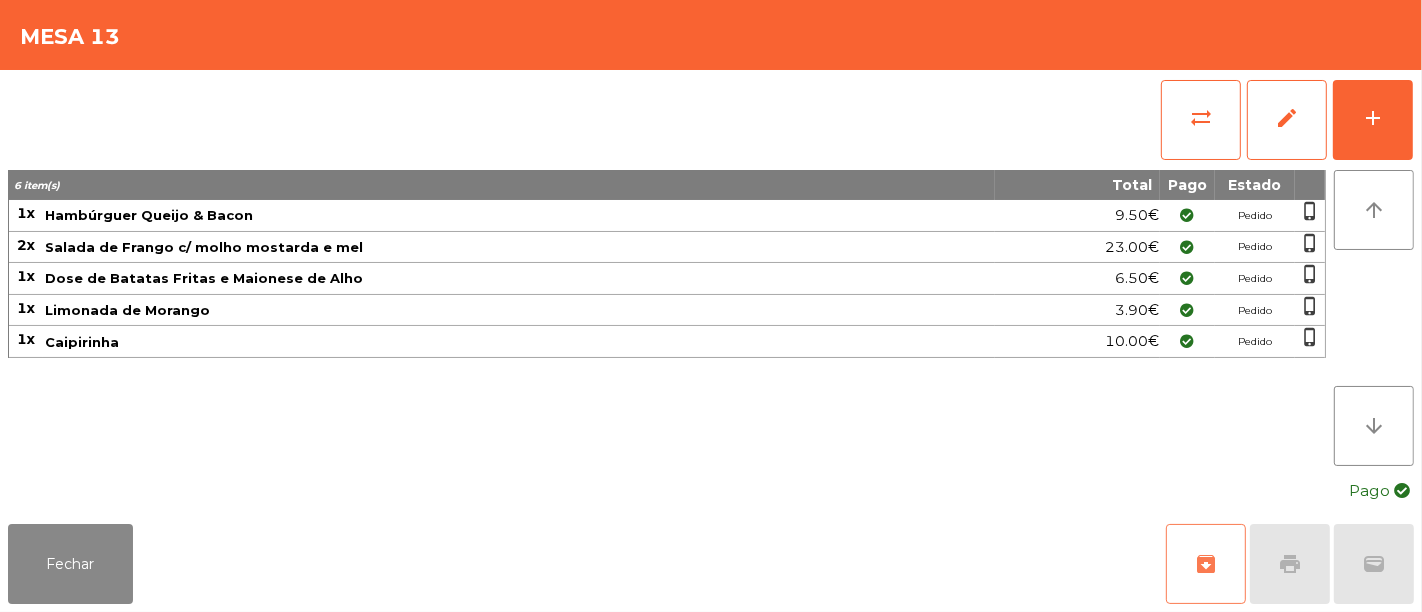 click on "archive" at bounding box center (1206, 564) 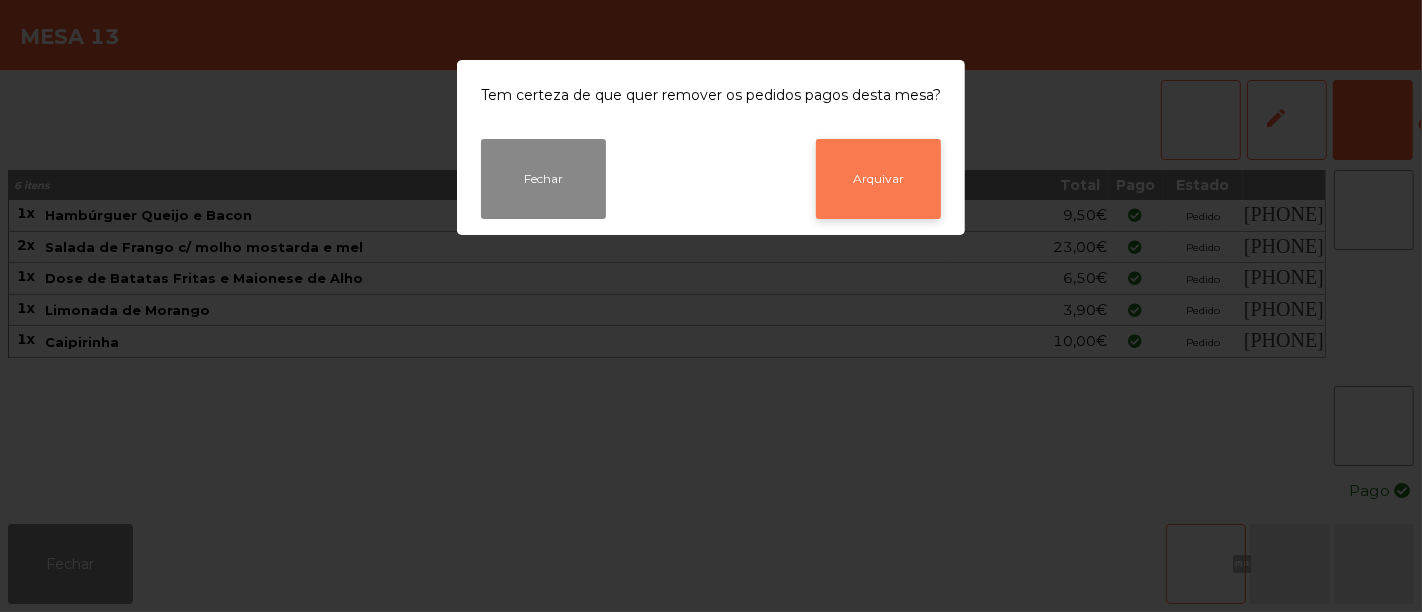 click on "Arquivar" at bounding box center (878, 179) 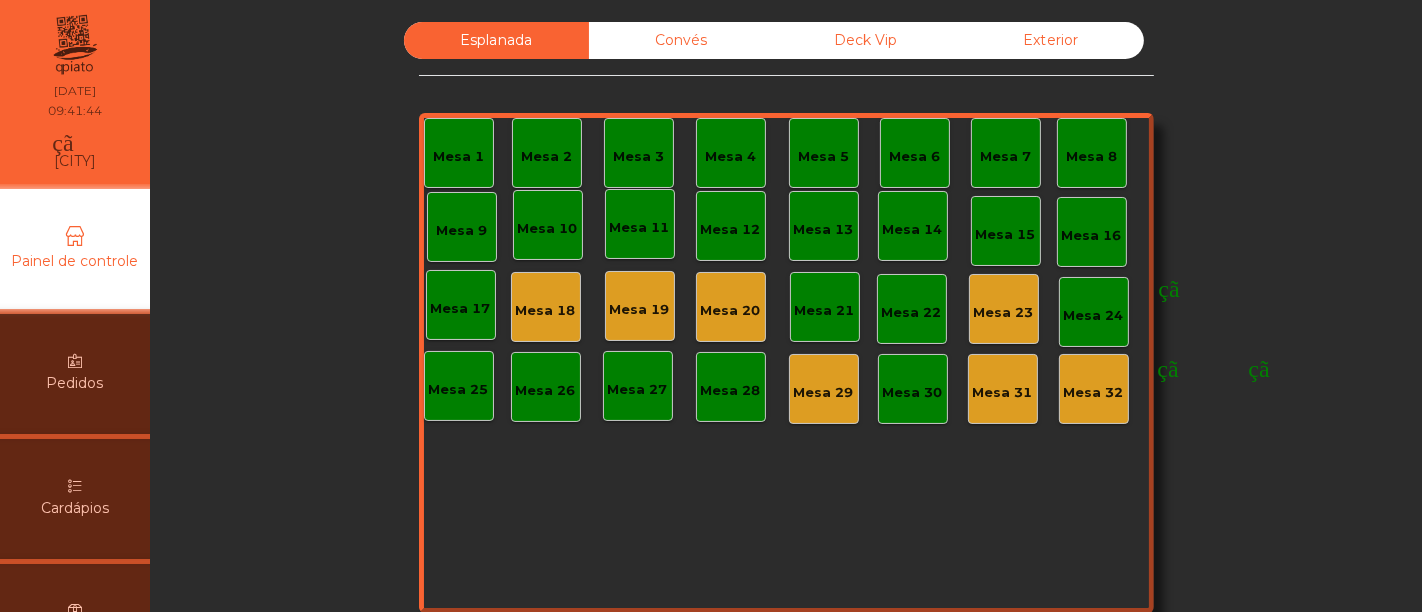 click on "monetização_ativada feito" at bounding box center (723, 301) 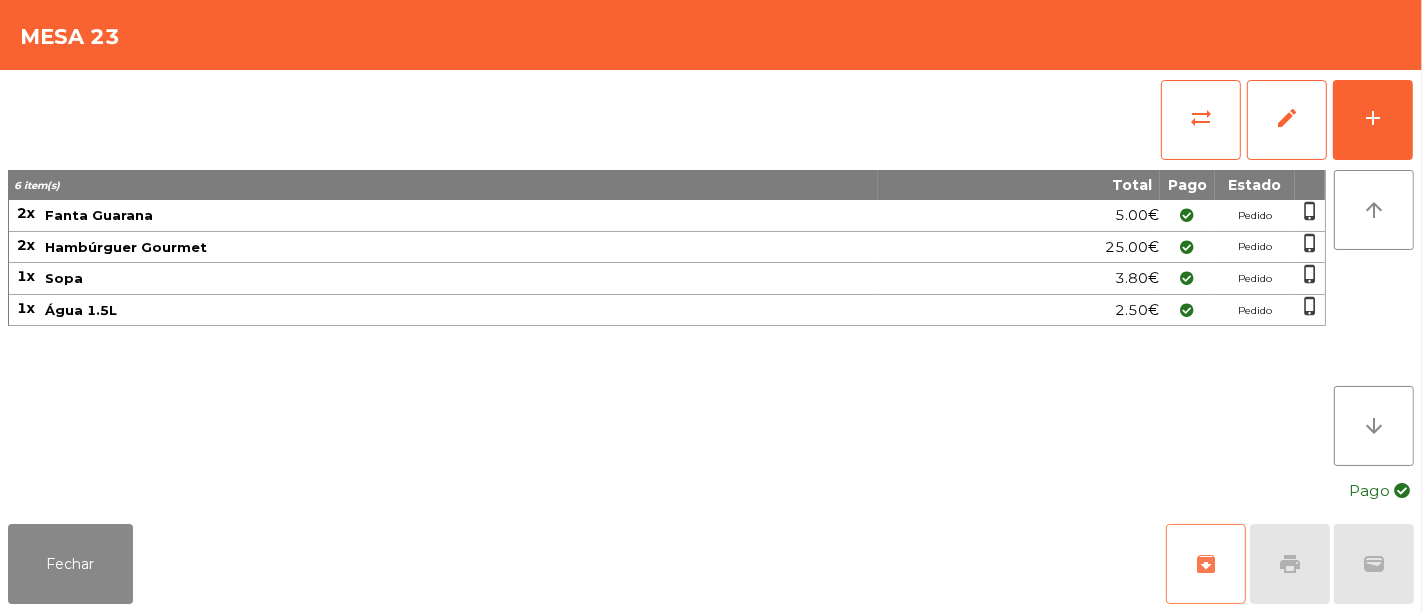 click on "archive" at bounding box center [1206, 564] 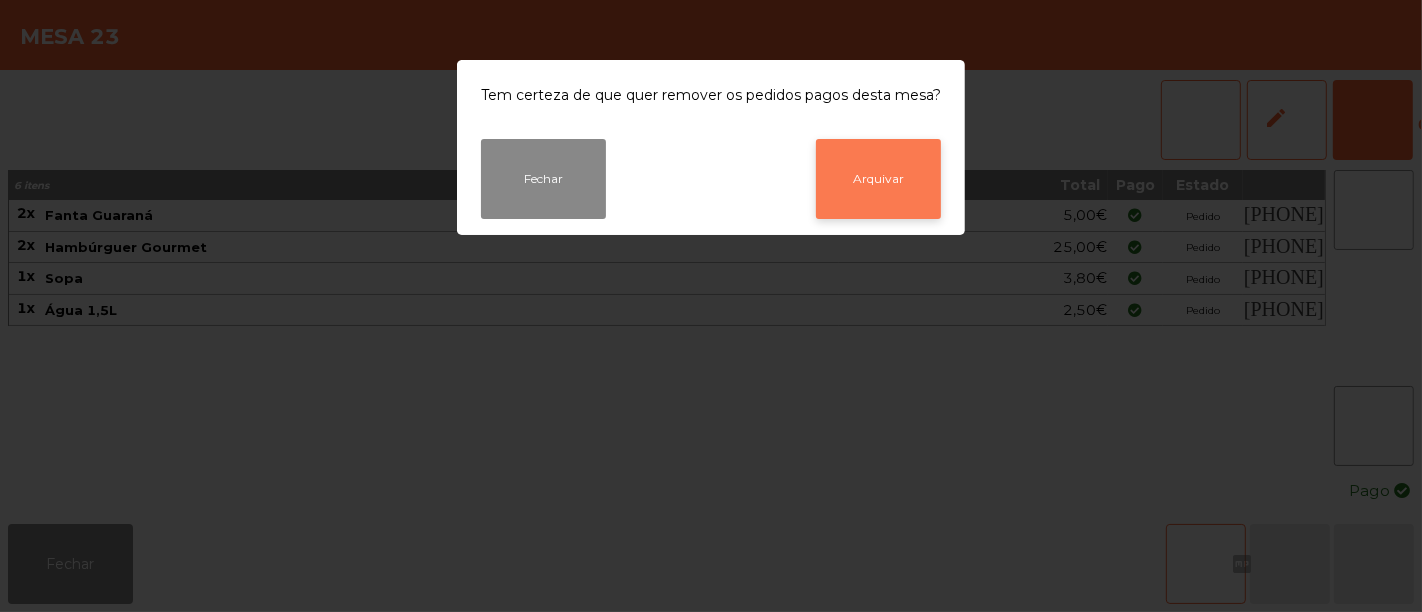 click on "Arquivar" at bounding box center [878, 179] 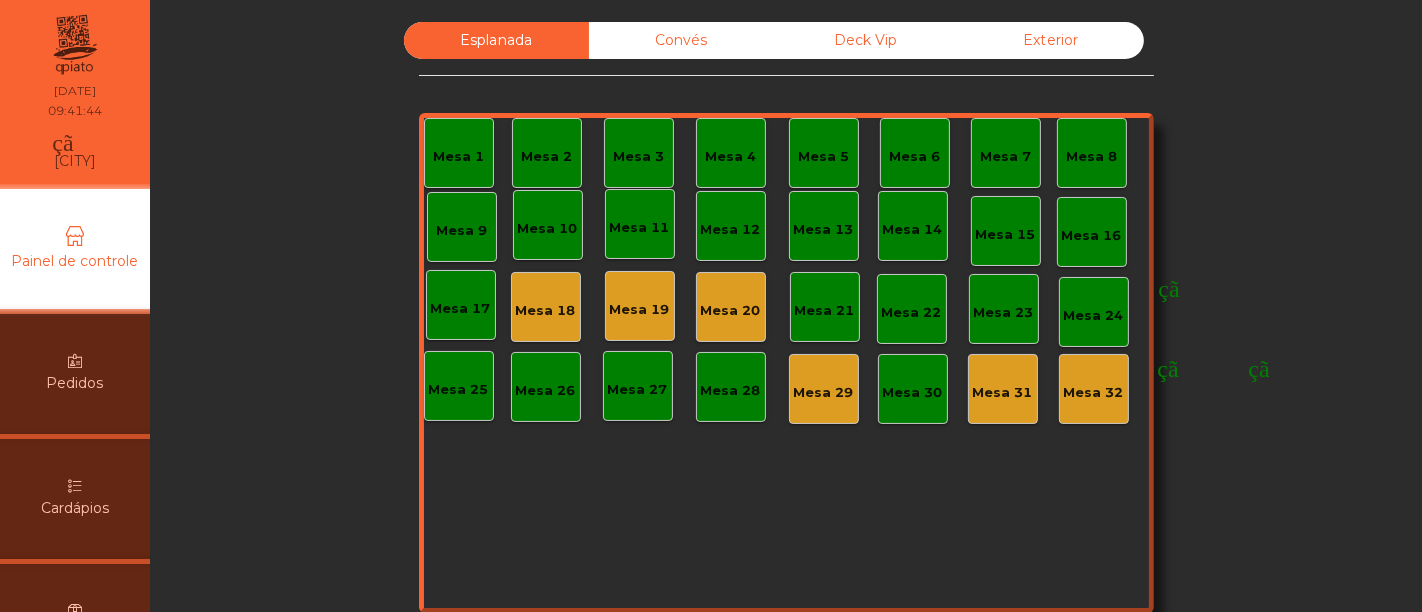 click on "monetização_ativada feito" at bounding box center [723, 301] 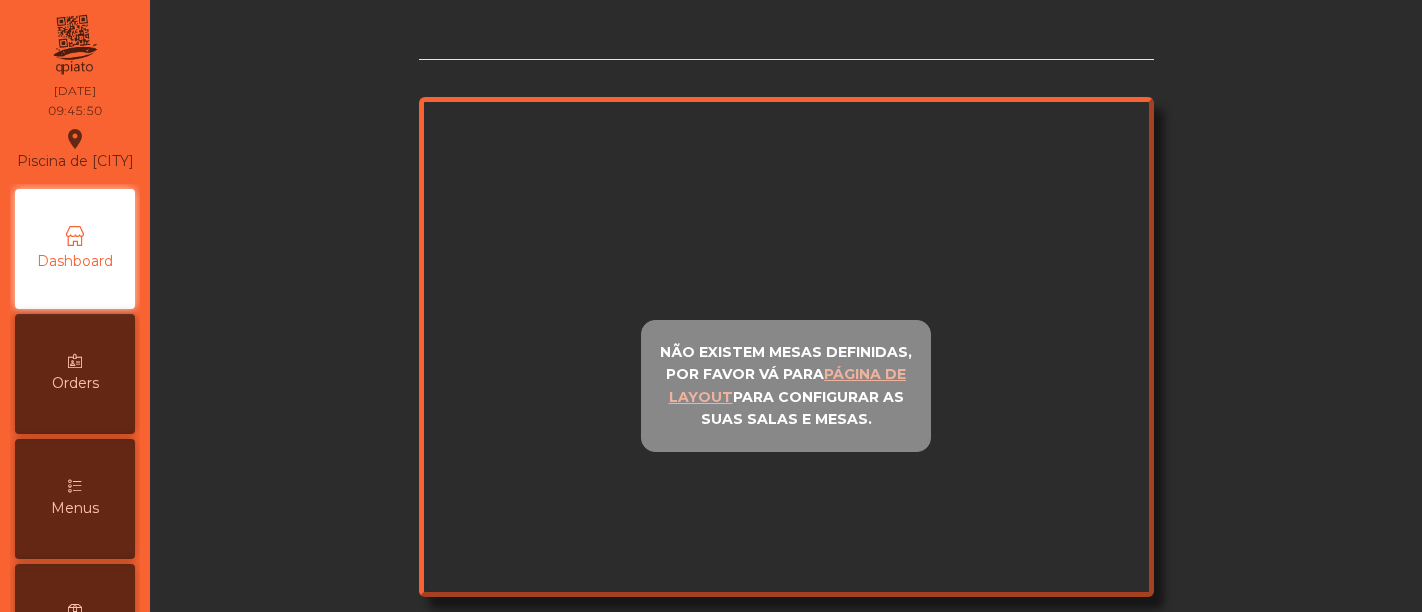 scroll, scrollTop: 0, scrollLeft: 0, axis: both 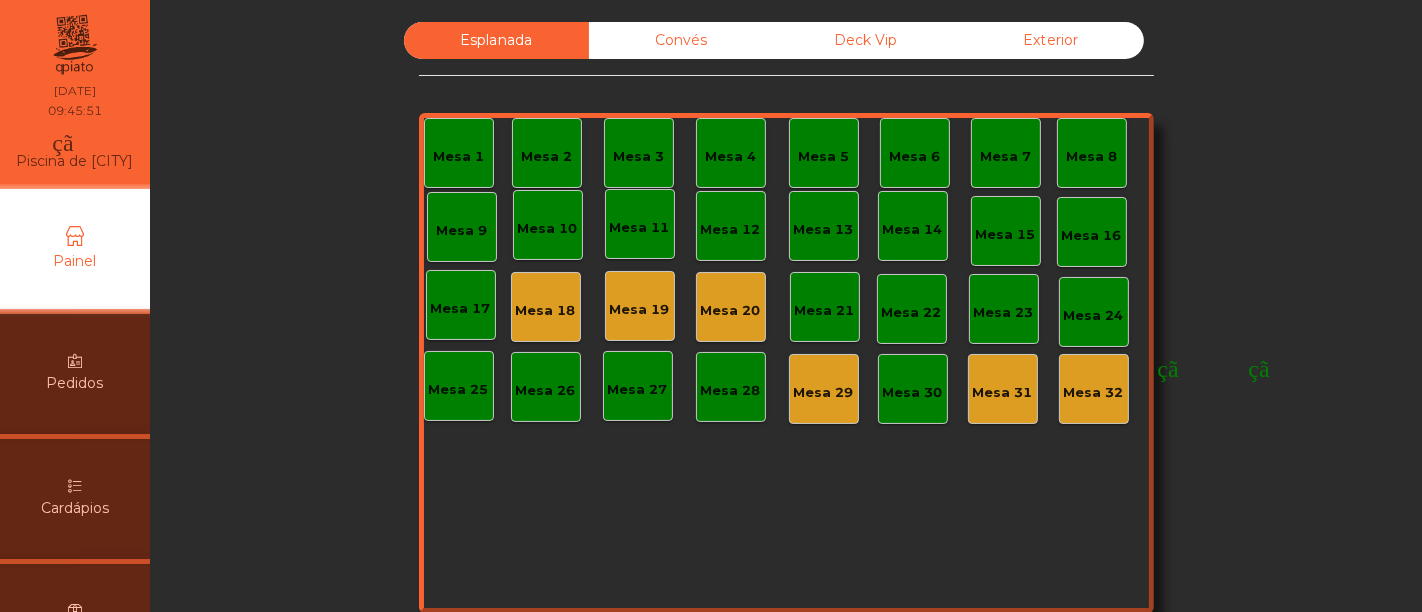 click on "Esplanada Convés Deck Vip Exterior Mesa 1 Mesa 2 Mesa 3 Mesa 4 Mesa 5 Mesa 6 Mesa 7 Mesa 8 Mesa 9 Mesa 10 Mesa 11 Mesa 12 Mesa 13 Mesa 15 Mesa 16 Mesa 17 monetização_ativada feito Mesa 18 monetização_ativada feito Mesa 19 monetização_ativada feito Mesa 20 Mesa 21 Mesa 22 Mesa 23 Mesa 24 Mesa 25 Mesa 26 Mesa 27 Mesa 28 monetização_ativada feito Mesa 29 Mesa 30 monetização_ativada feito Mesa 31 monetização_ativada feito Mesa 32 Mesa 14 Reserve na próxima hora Pedindo a conta A chamar" at bounding box center [786, 338] 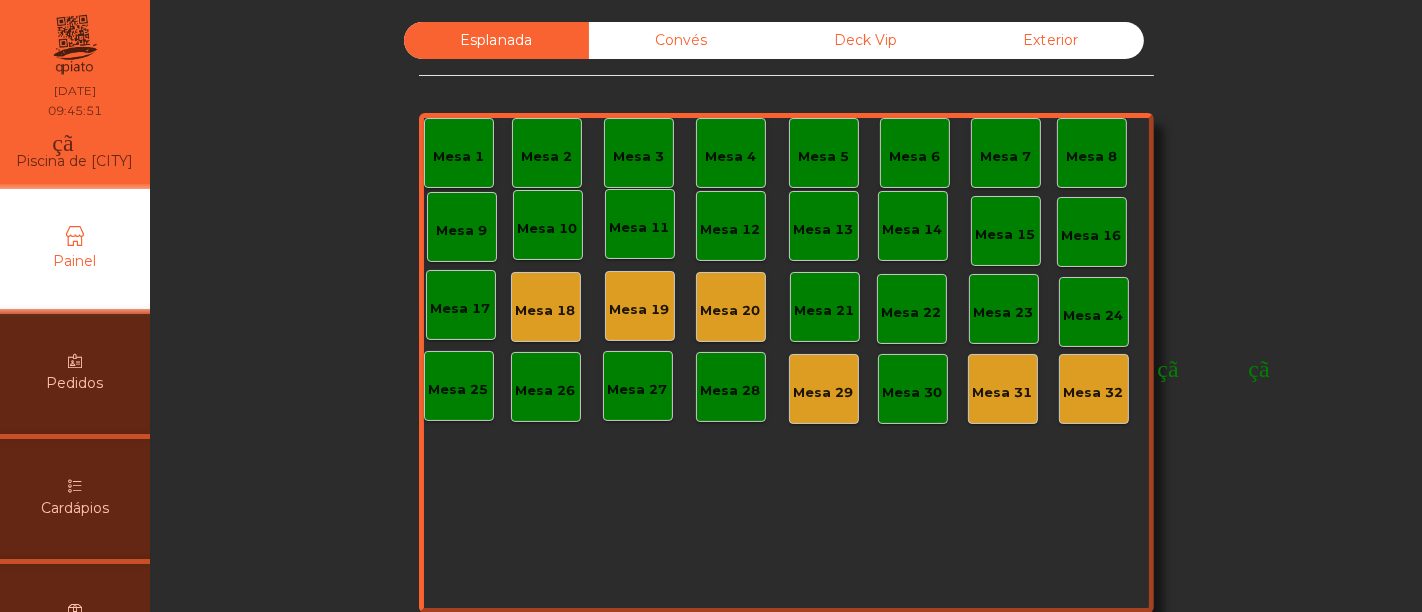 click on "monetização_ativada feito" at bounding box center [723, 301] 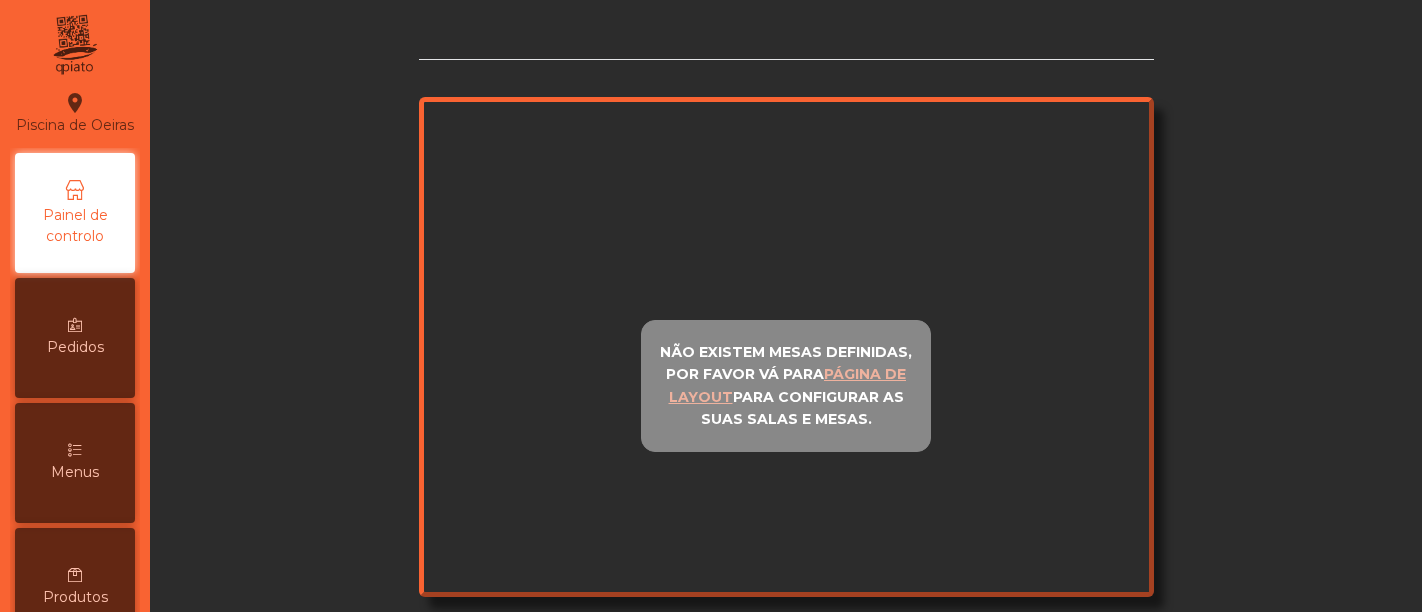 scroll, scrollTop: 0, scrollLeft: 0, axis: both 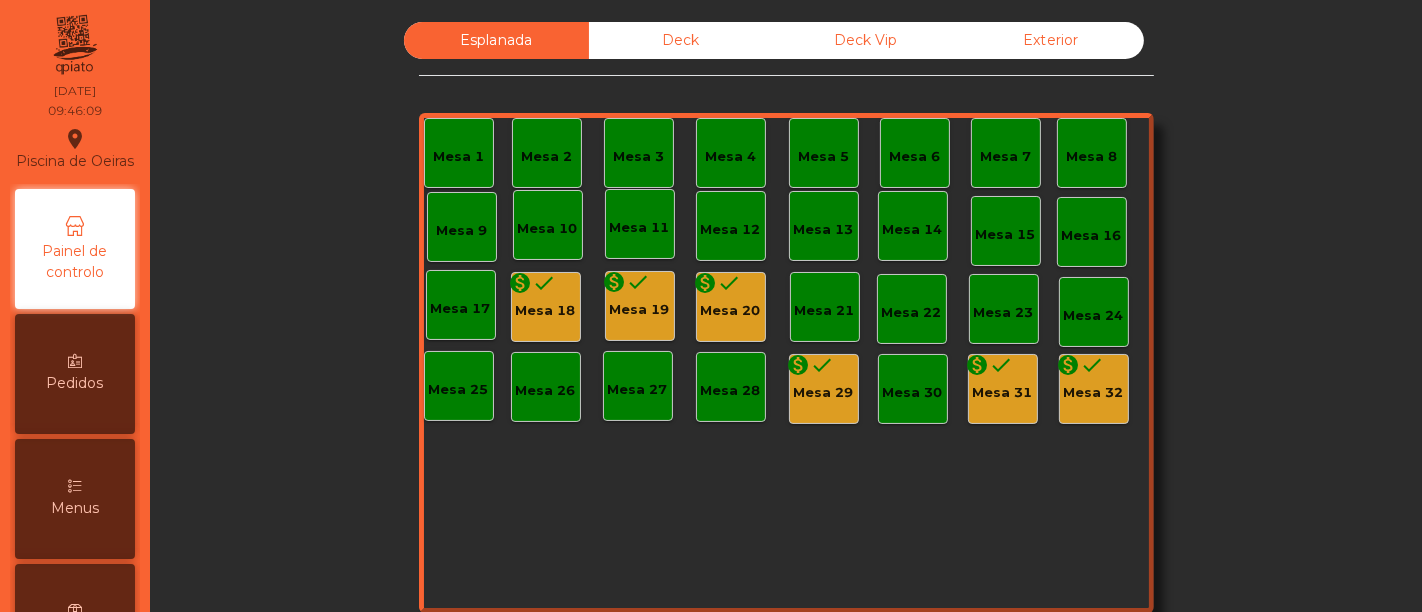 click on "Mesa 32" at bounding box center [546, 311] 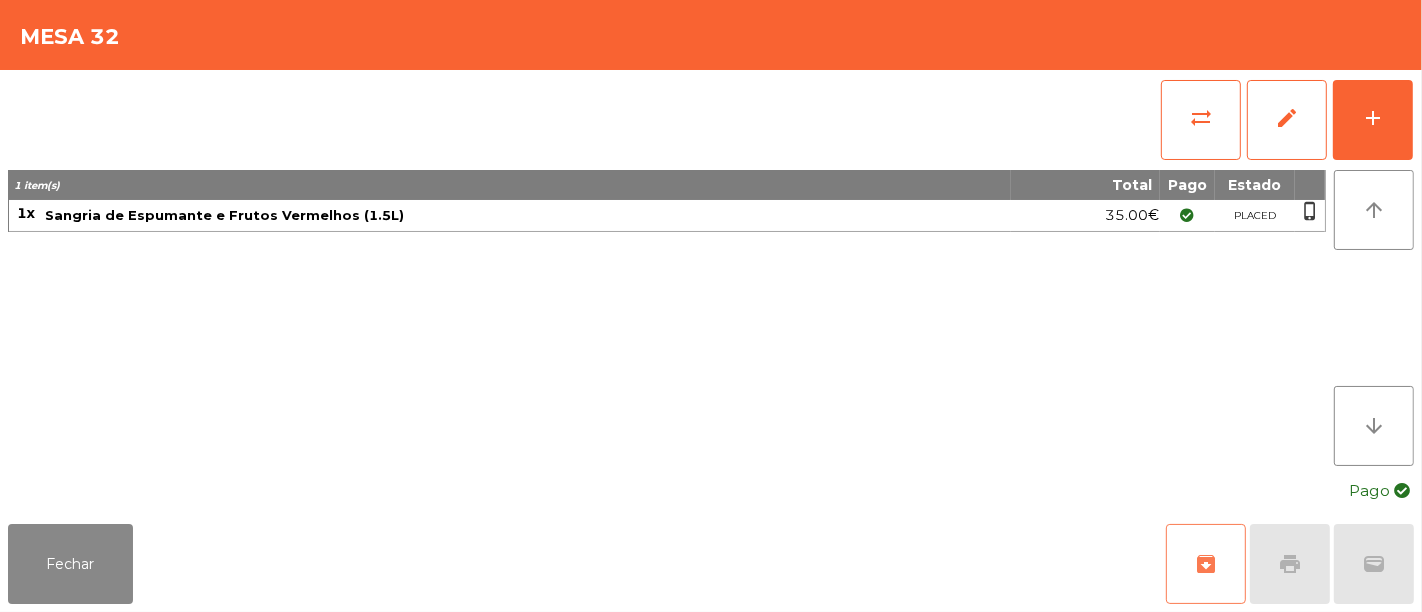 click on "archive" at bounding box center (1206, 564) 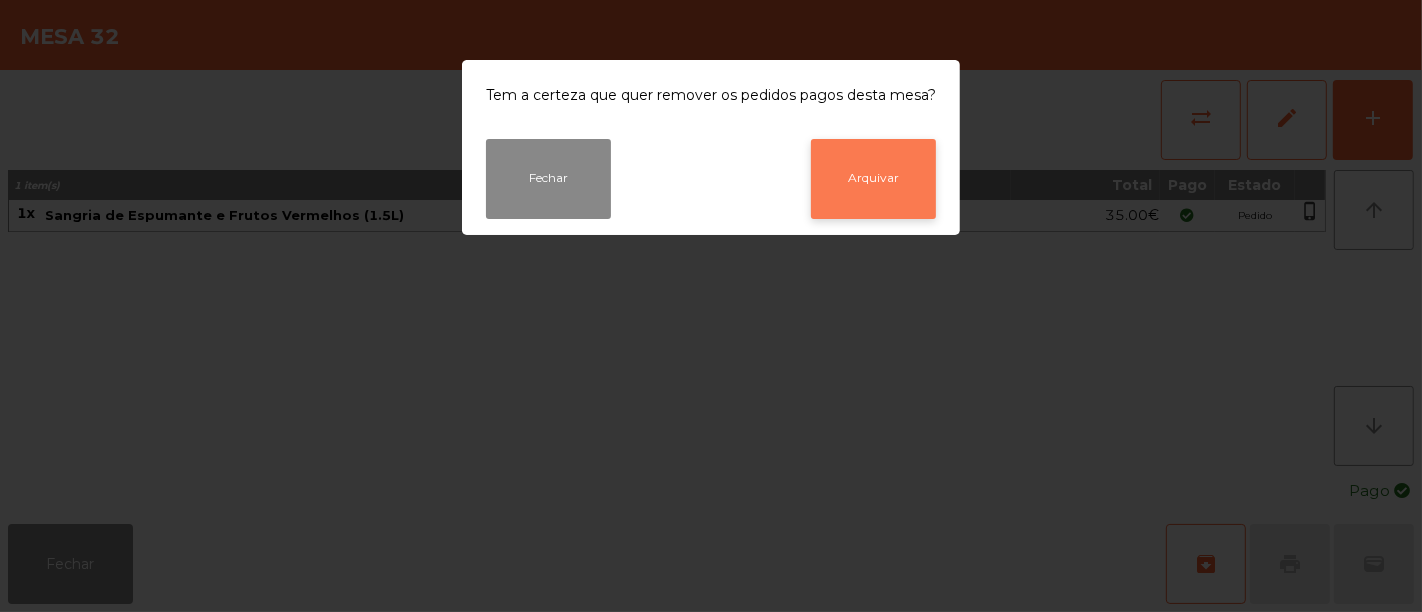 click on "Arquivar" at bounding box center [873, 179] 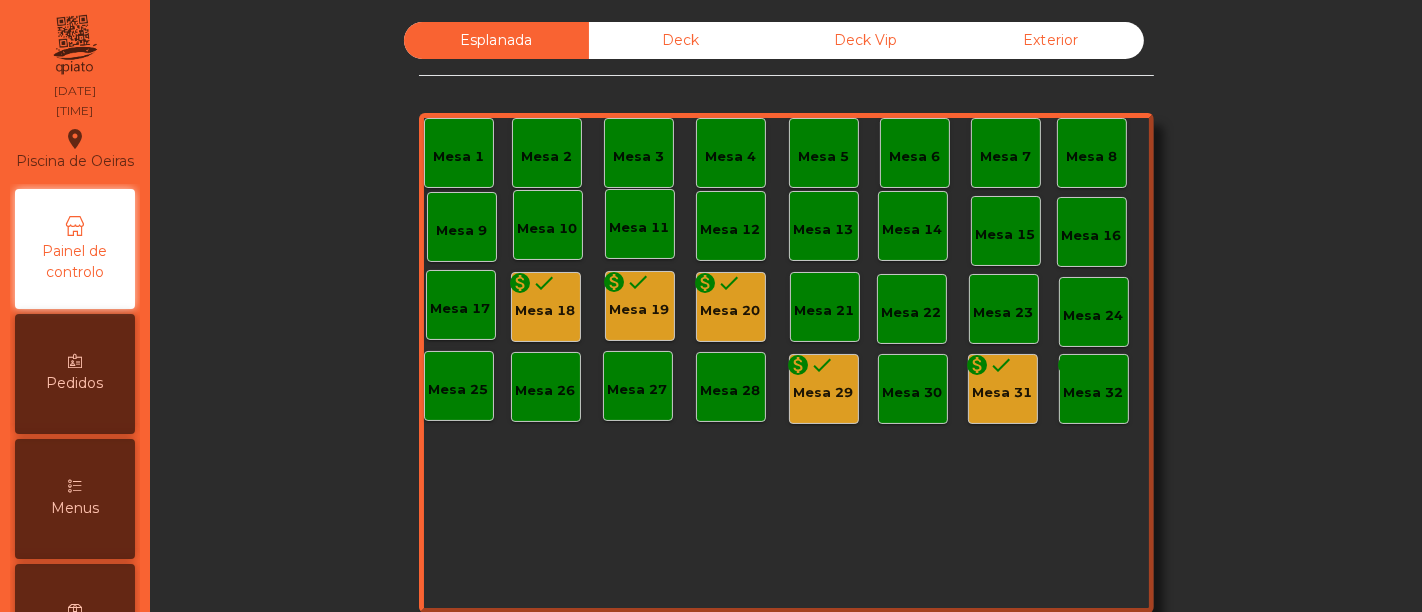 click on "done" at bounding box center (545, 283) 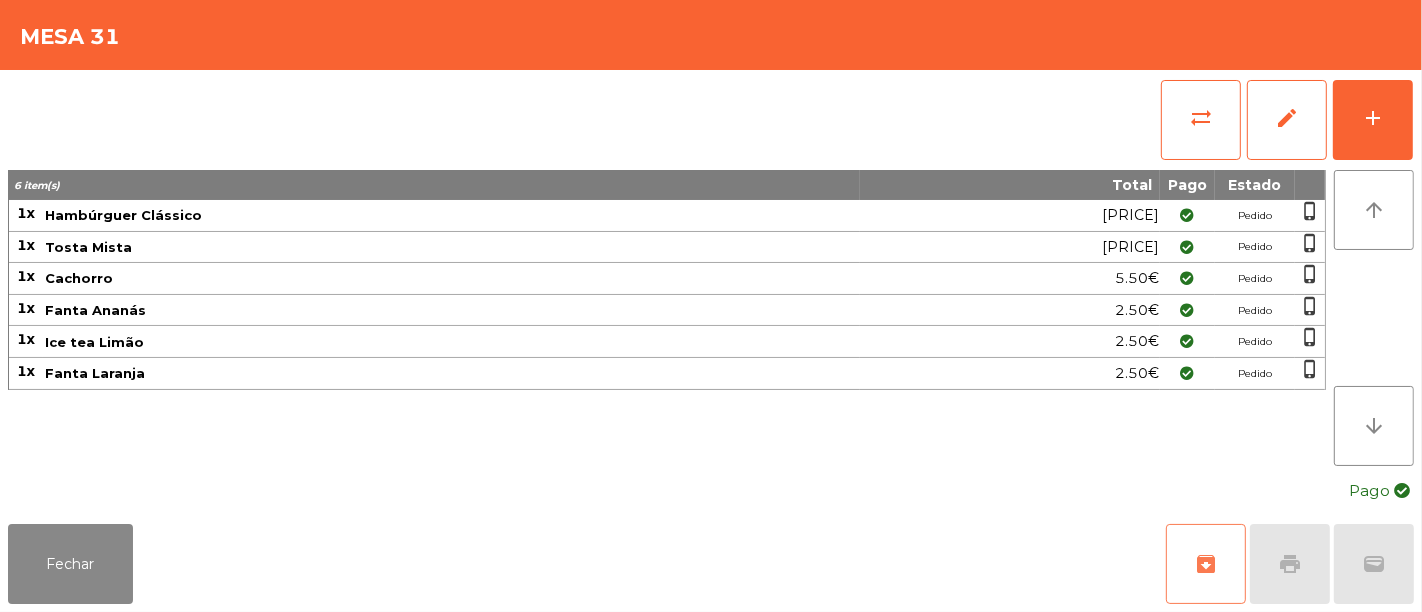 click on "archive" at bounding box center (1206, 564) 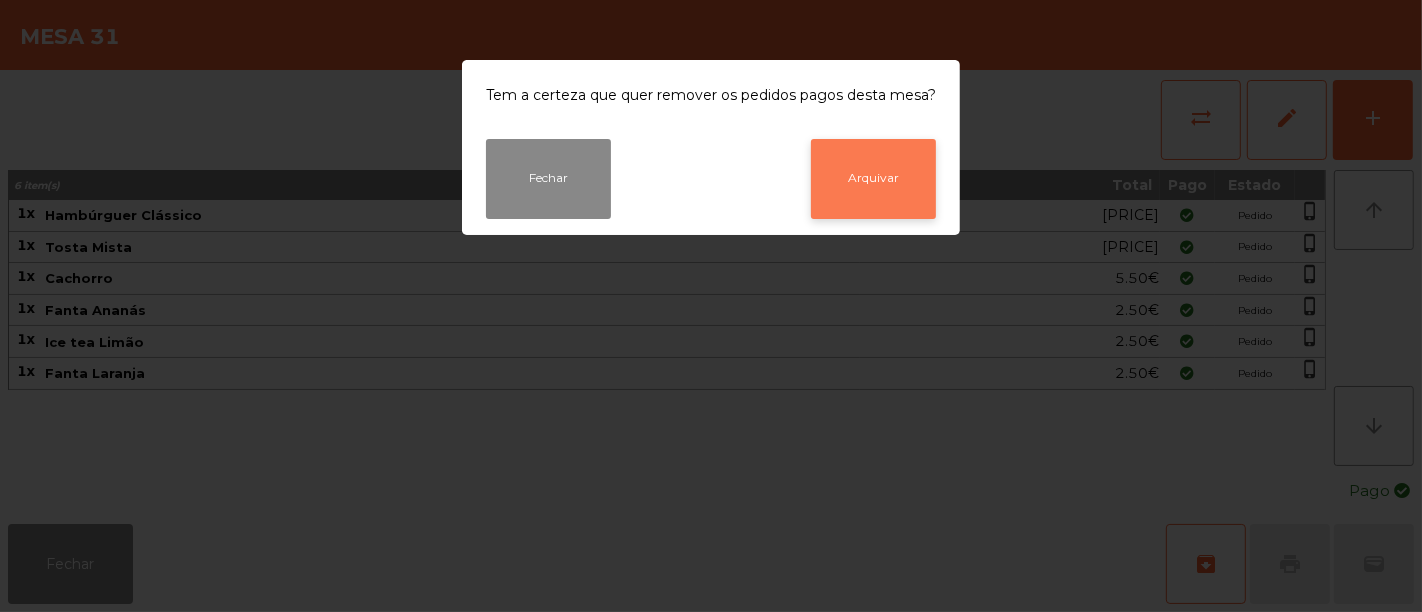 click on "Arquivar" at bounding box center (873, 179) 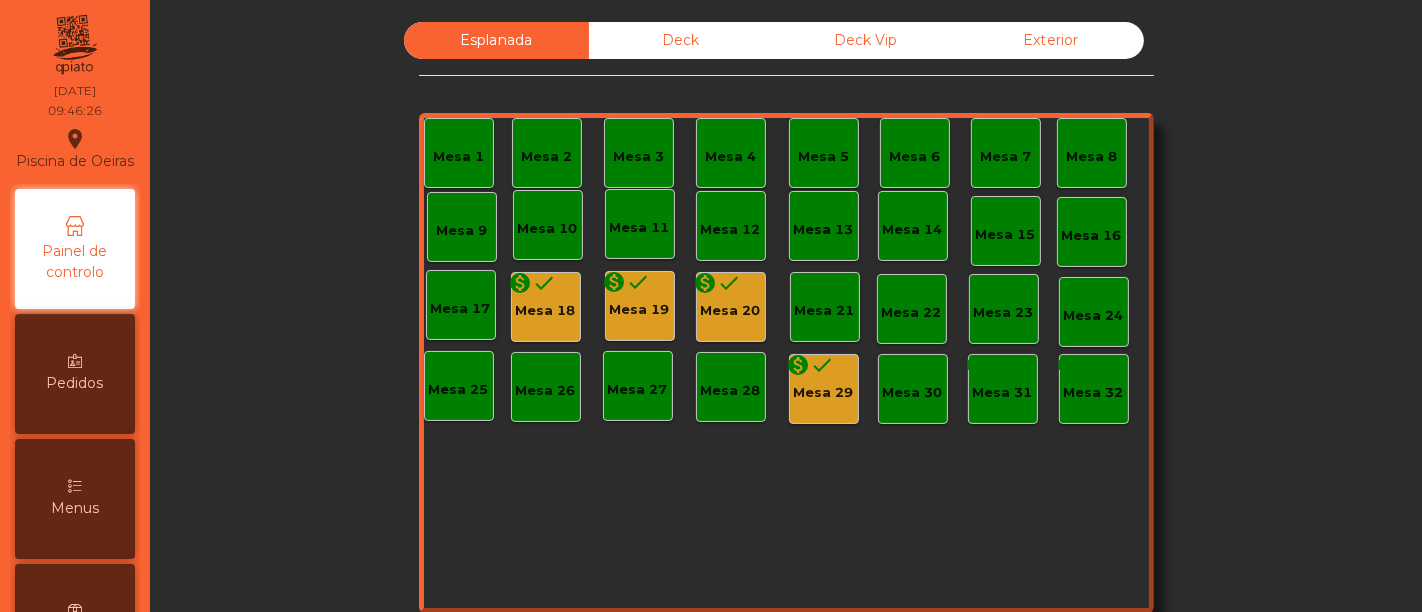 click on "Mesa 29" at bounding box center (546, 311) 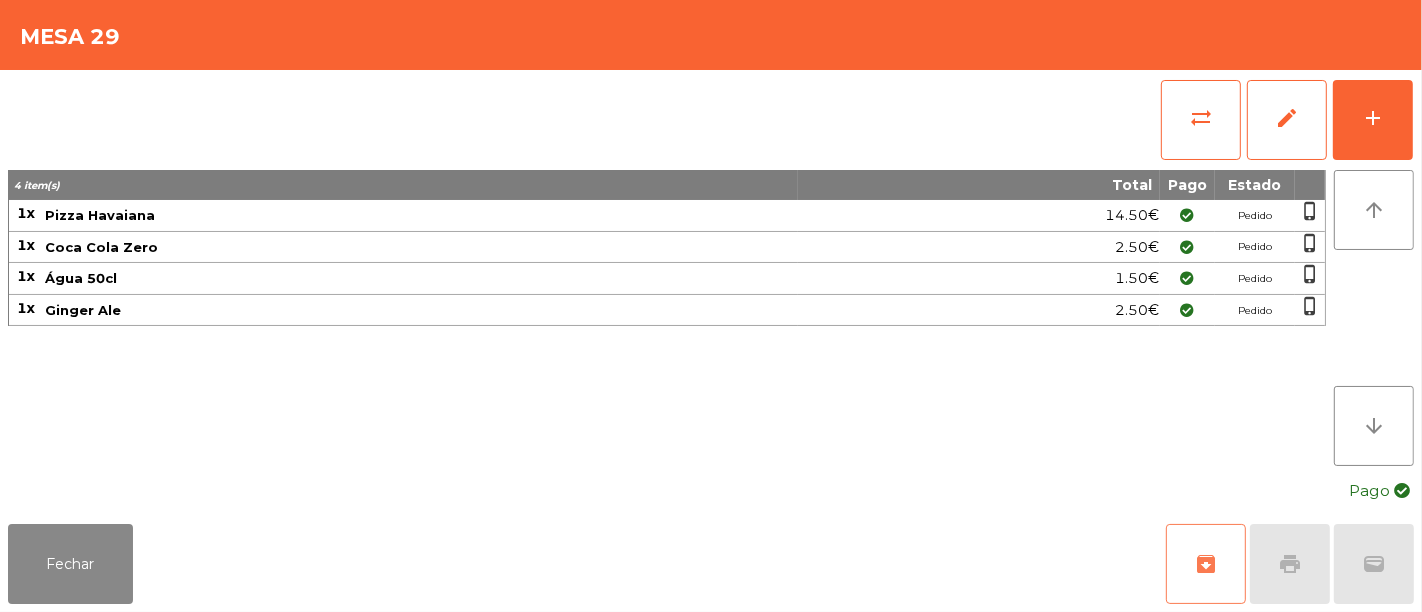 click on "archive" at bounding box center (1206, 564) 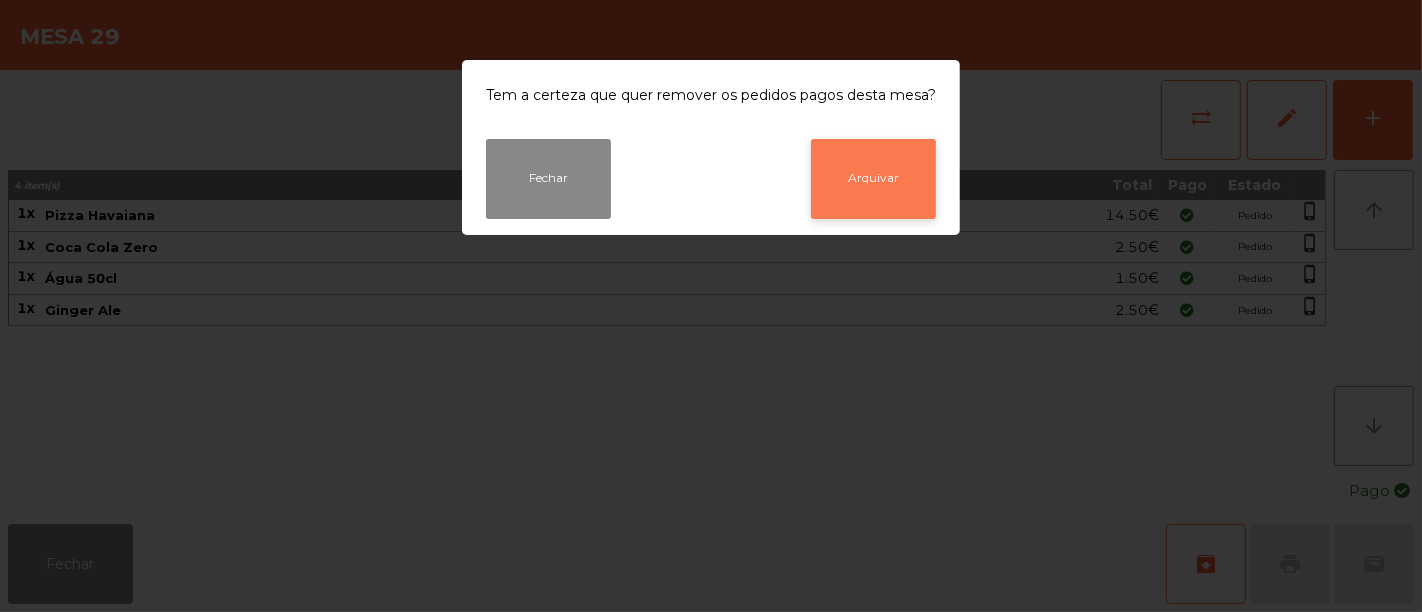 click on "Arquivar" at bounding box center (873, 179) 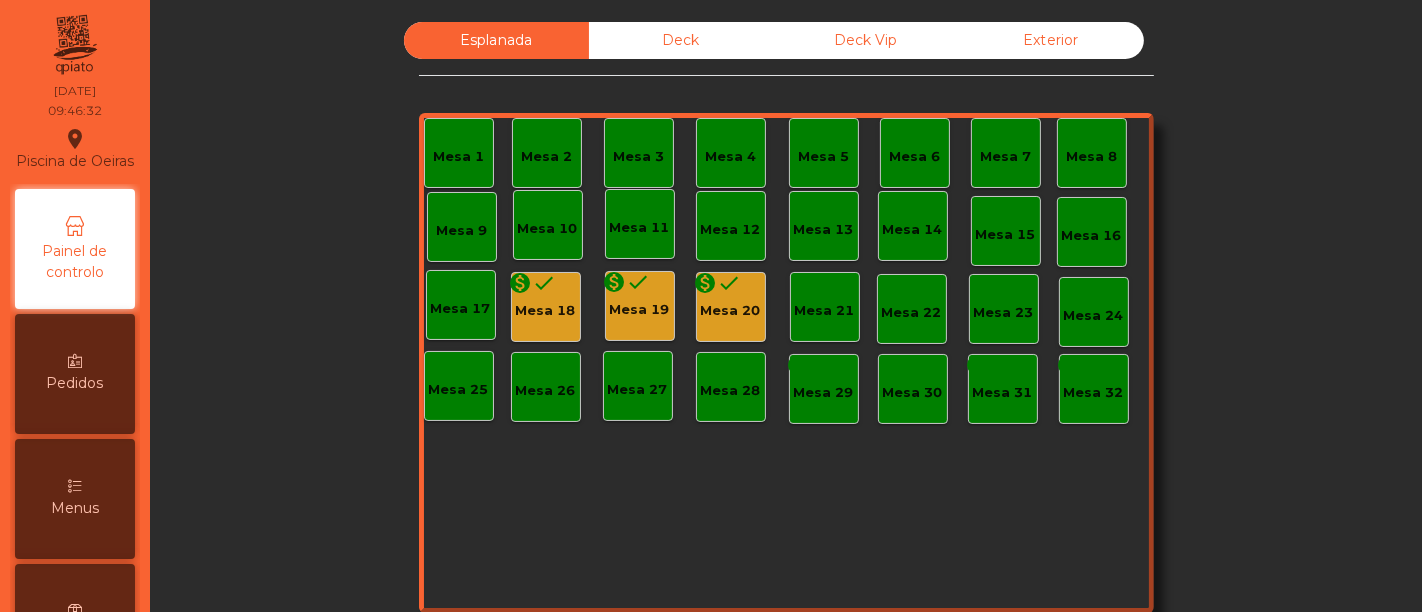 click on "monetization_on done Mesa [NUMBER]" at bounding box center (824, 389) 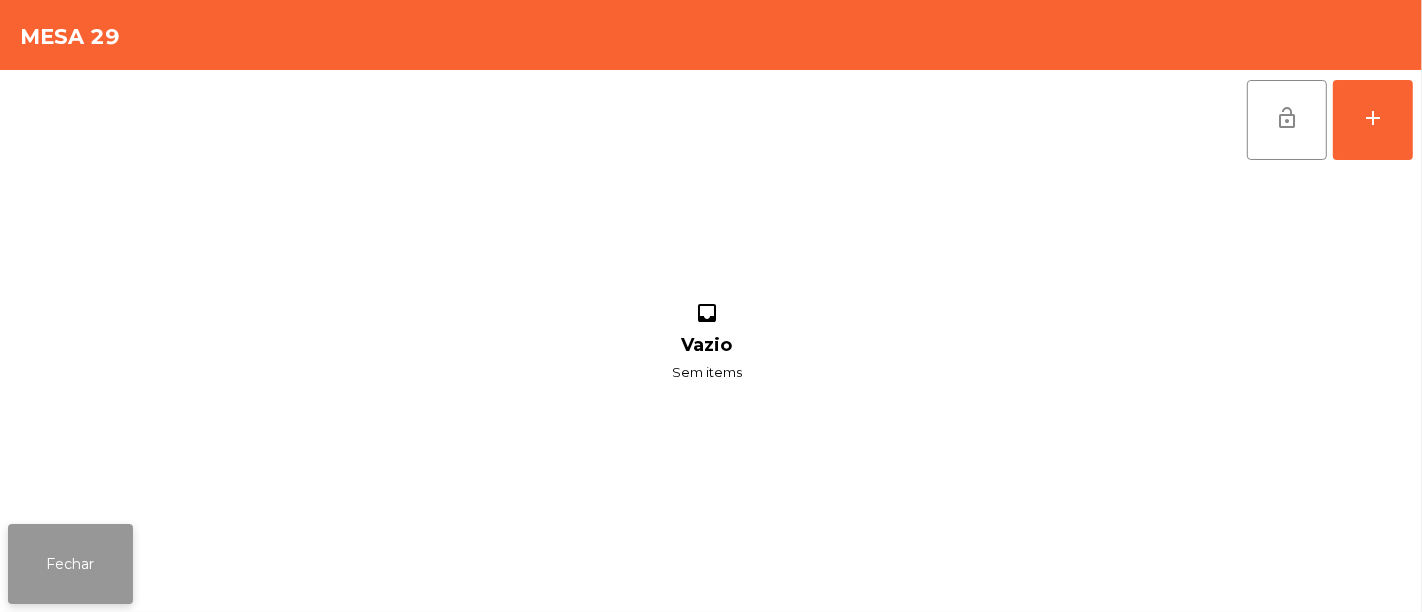 click on "Fechar" at bounding box center [70, 564] 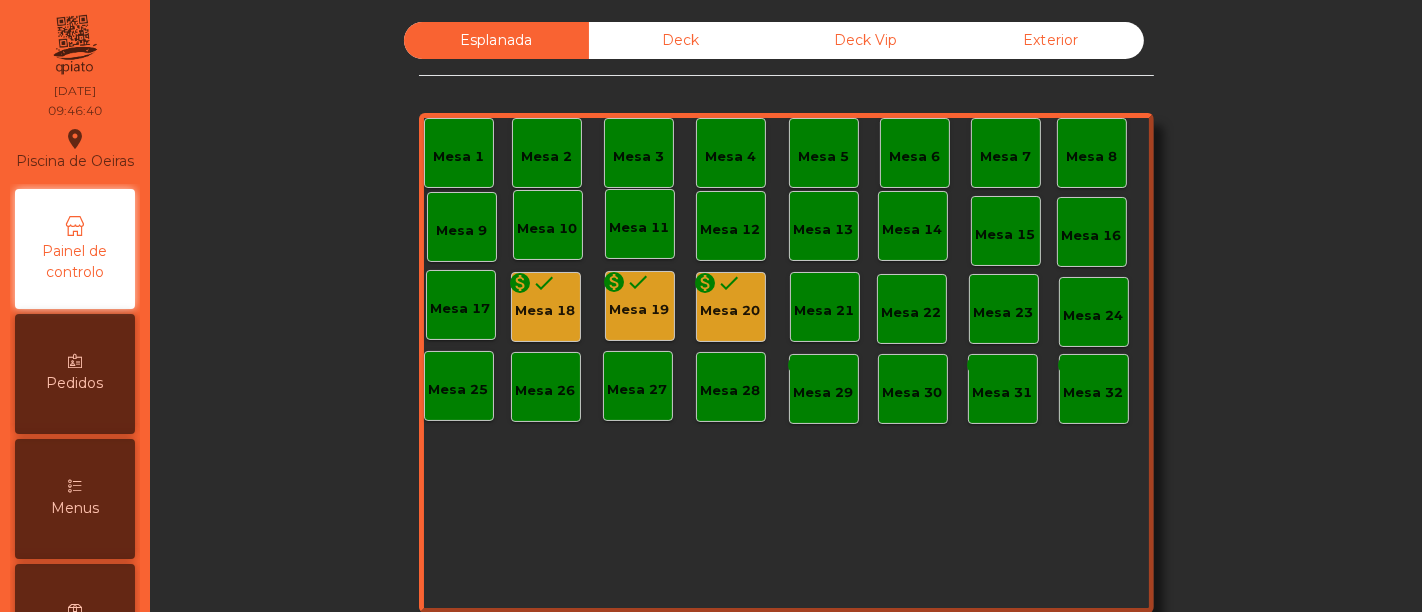 click on "Mesa 20" at bounding box center [546, 311] 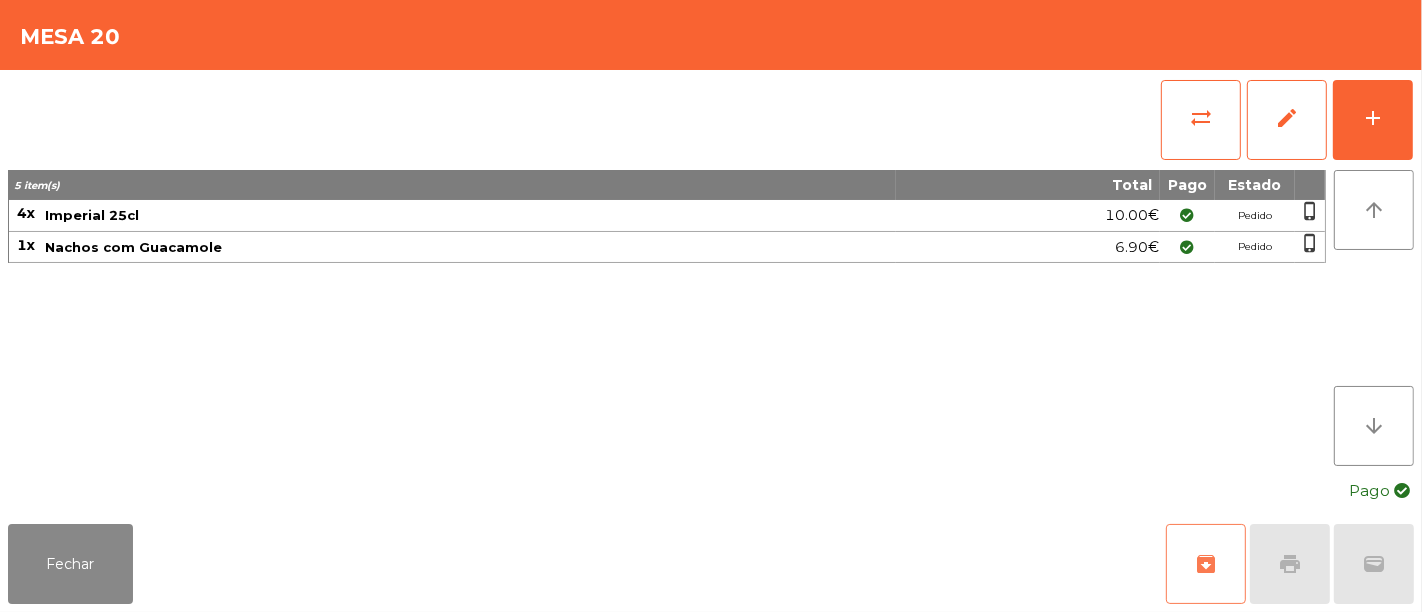 click on "archive" at bounding box center [1206, 564] 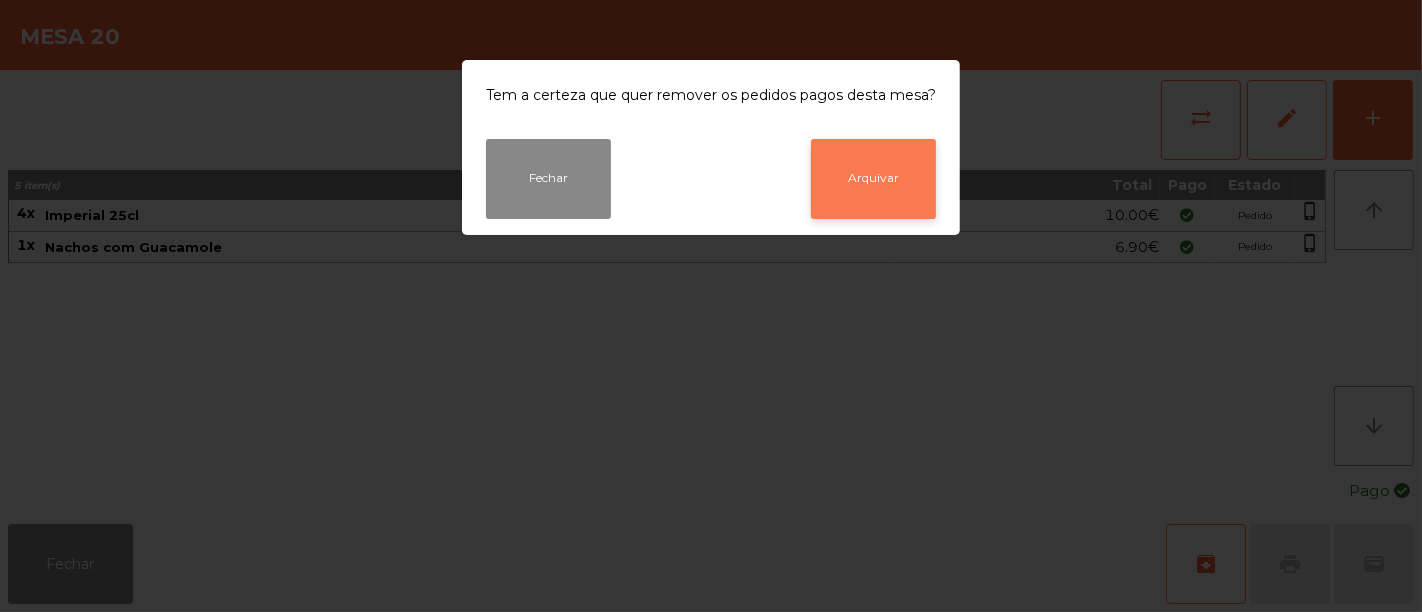 click on "Arquivar" at bounding box center [873, 179] 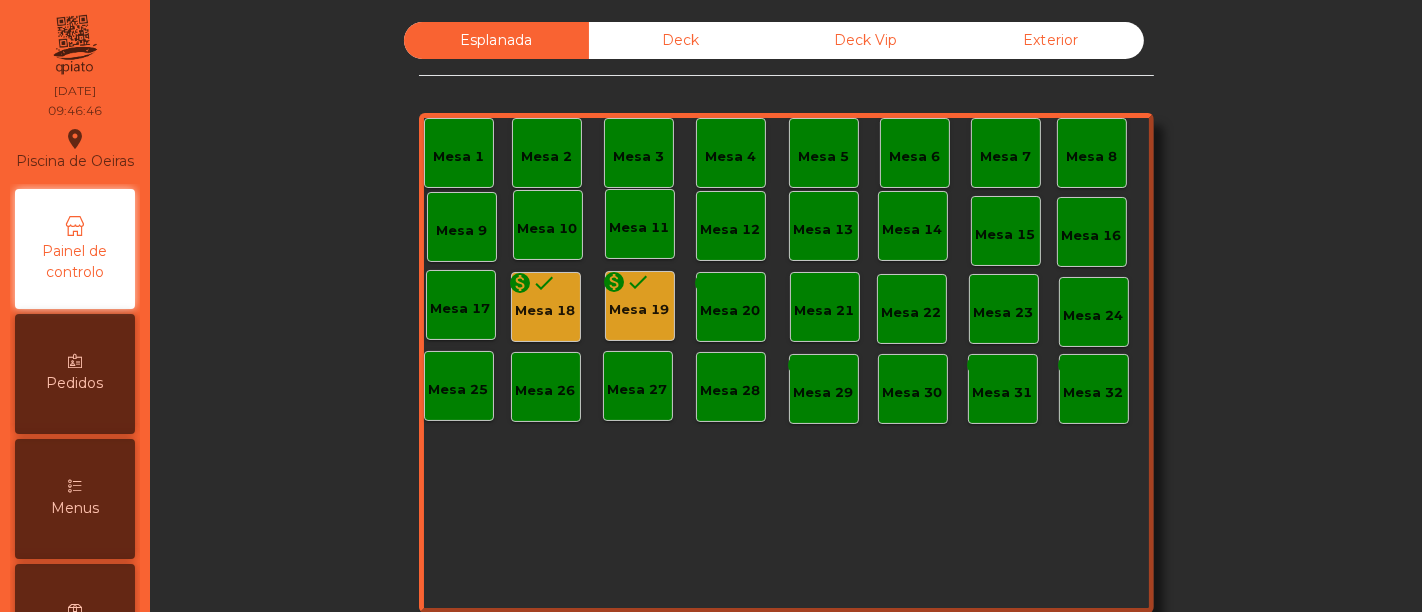 click on "Mesa 19" at bounding box center (546, 311) 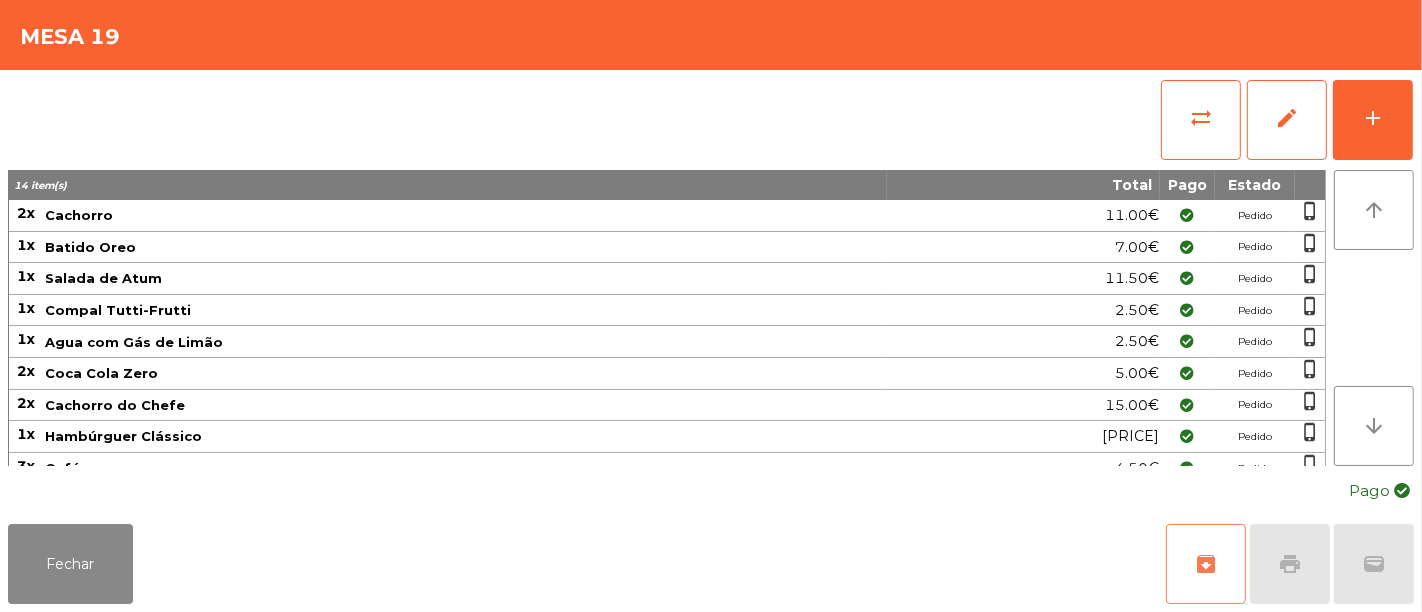 click on "archive" at bounding box center (1206, 564) 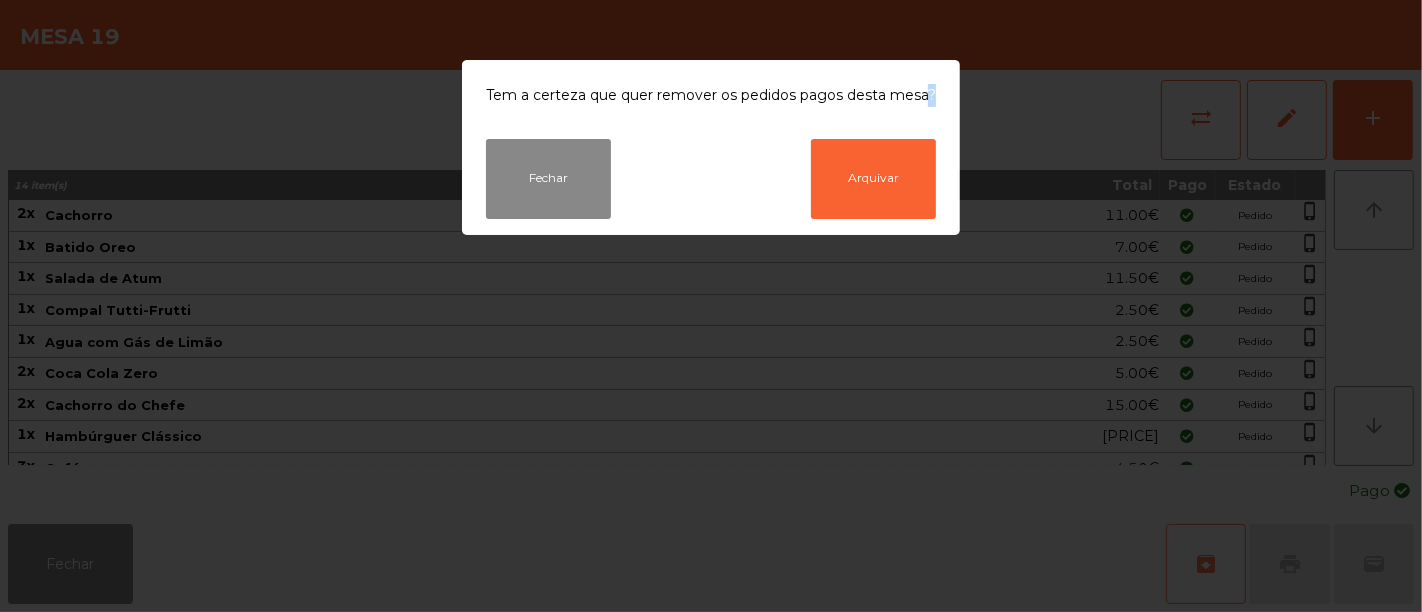 click on "Tem a certeza que quer remover os pedidos pagos desta mesa?  Fechar   Arquivar" at bounding box center (711, 306) 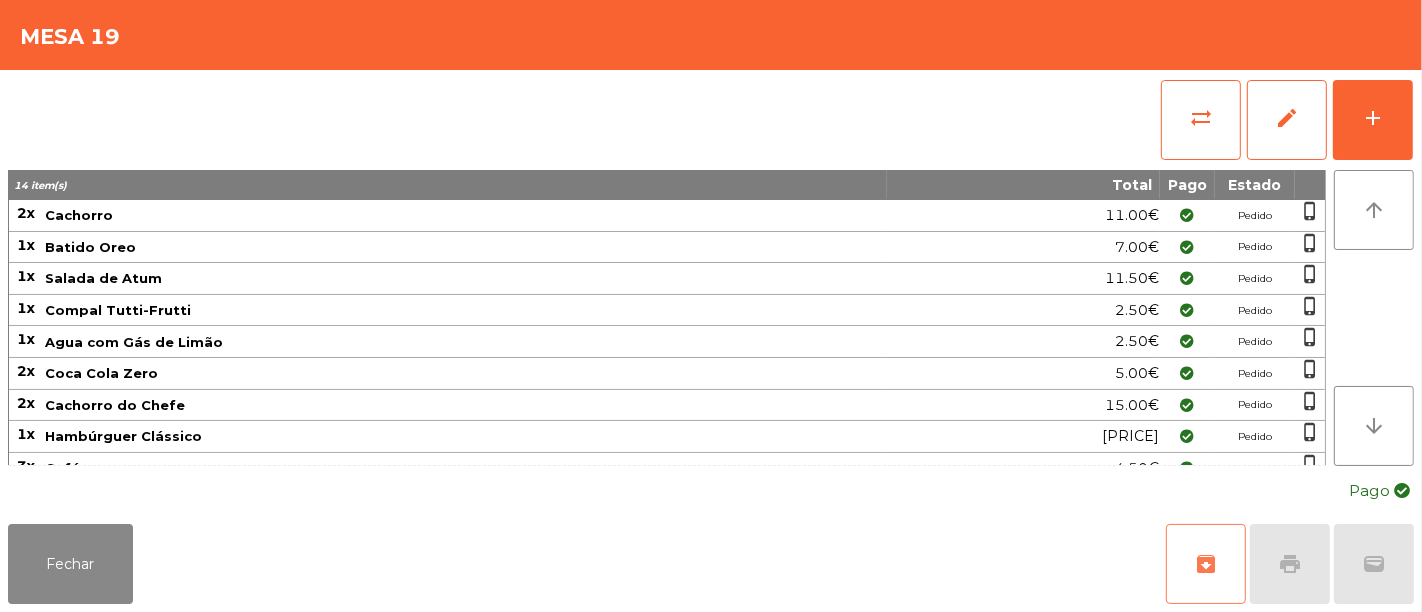 click on "archive" at bounding box center (1206, 564) 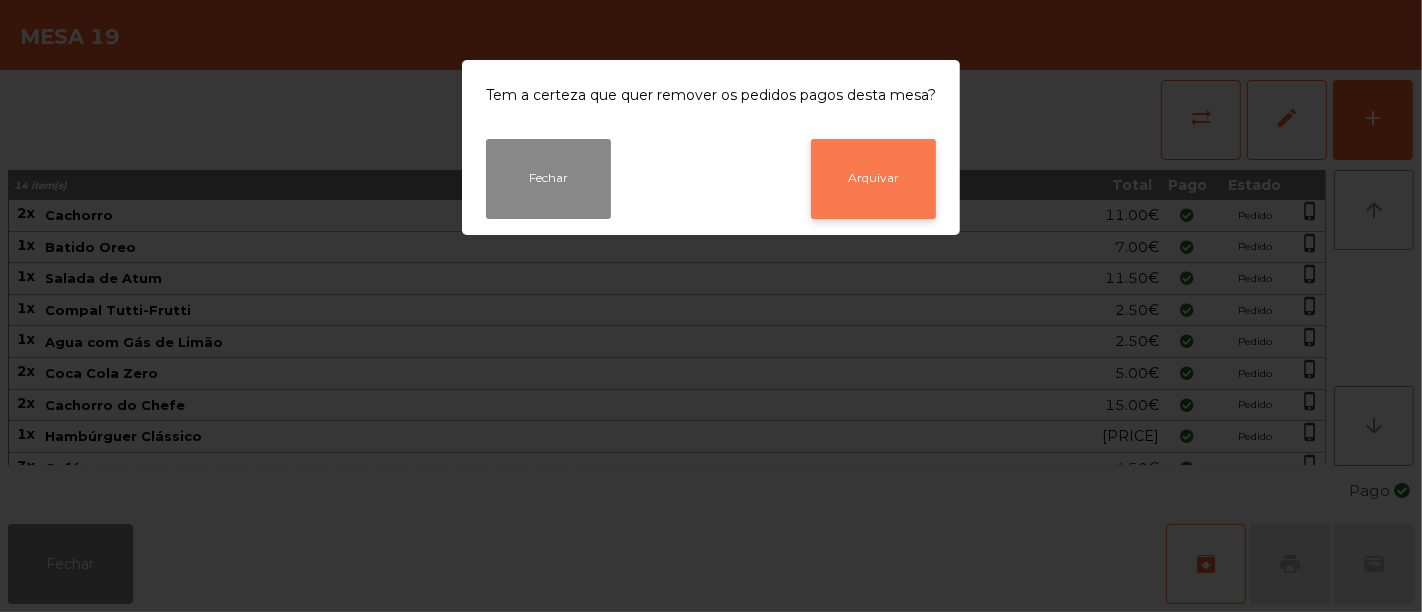 click on "Arquivar" at bounding box center (873, 179) 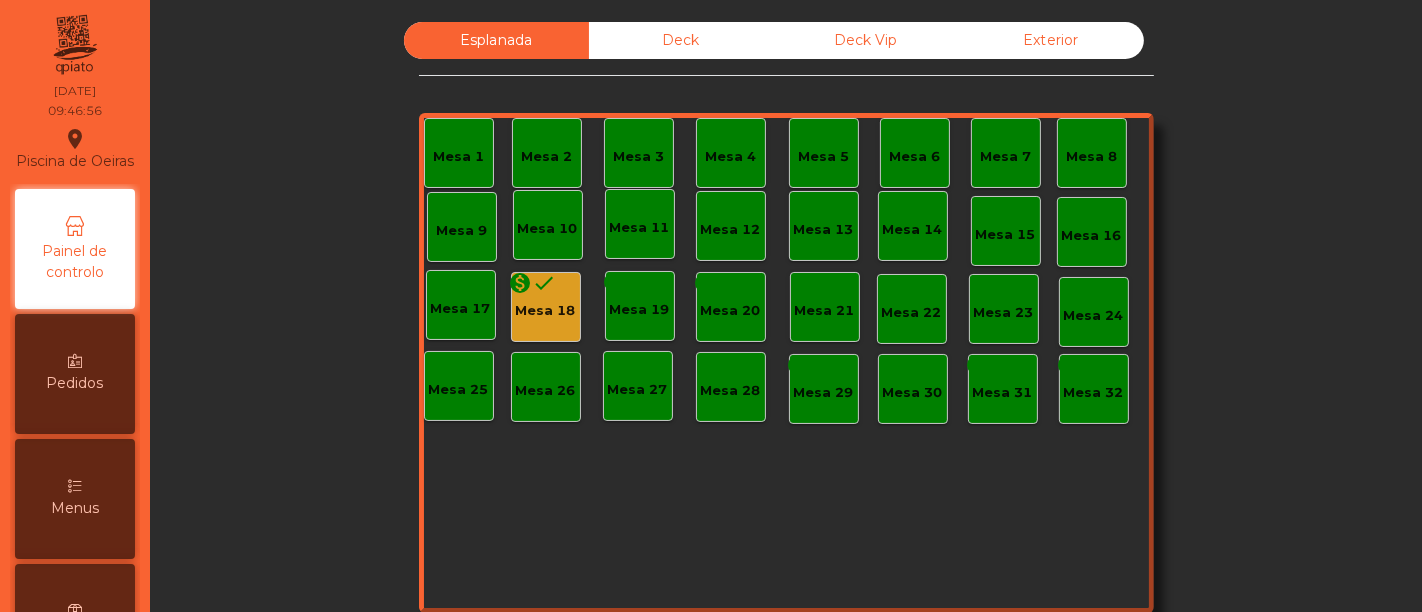 click on "Mesa 18" at bounding box center (546, 311) 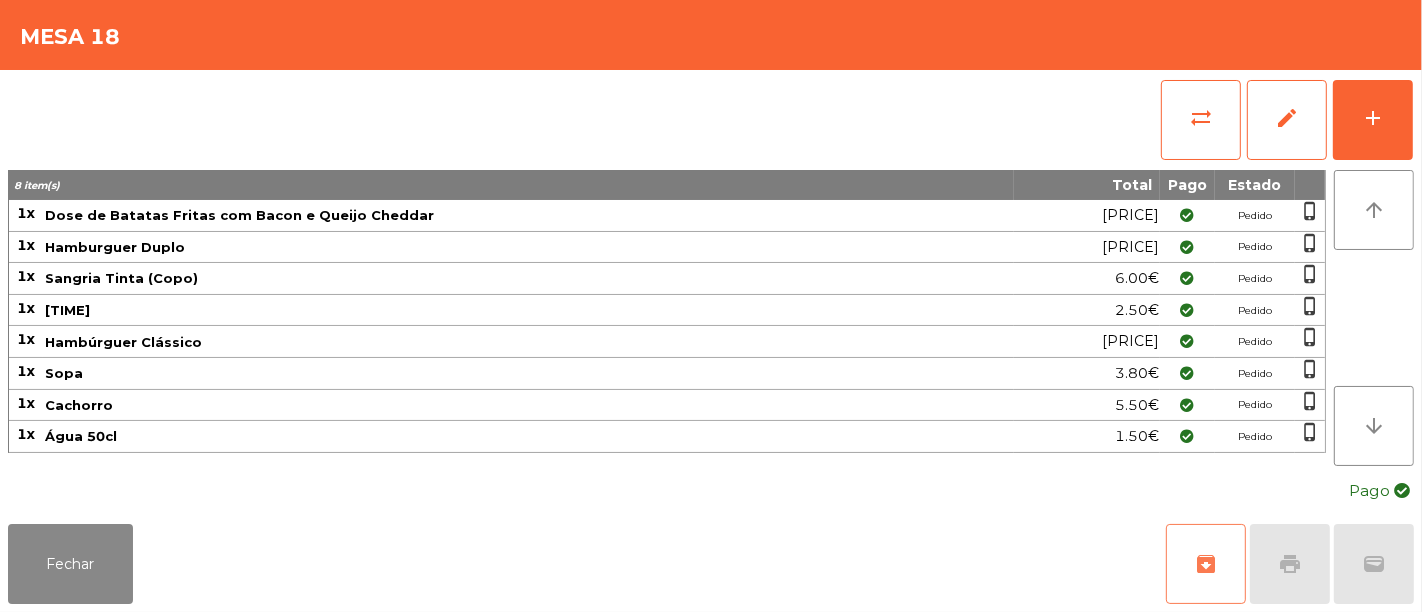 click on "archive" at bounding box center [1206, 564] 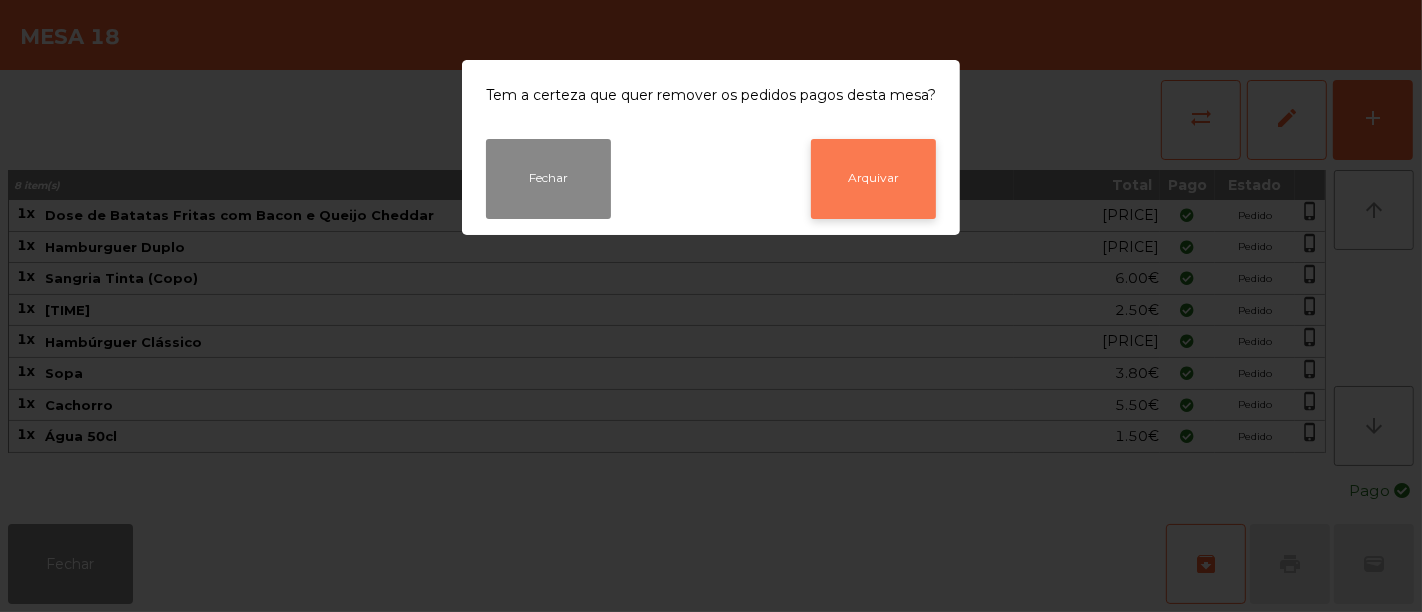 click on "Arquivar" at bounding box center [873, 179] 